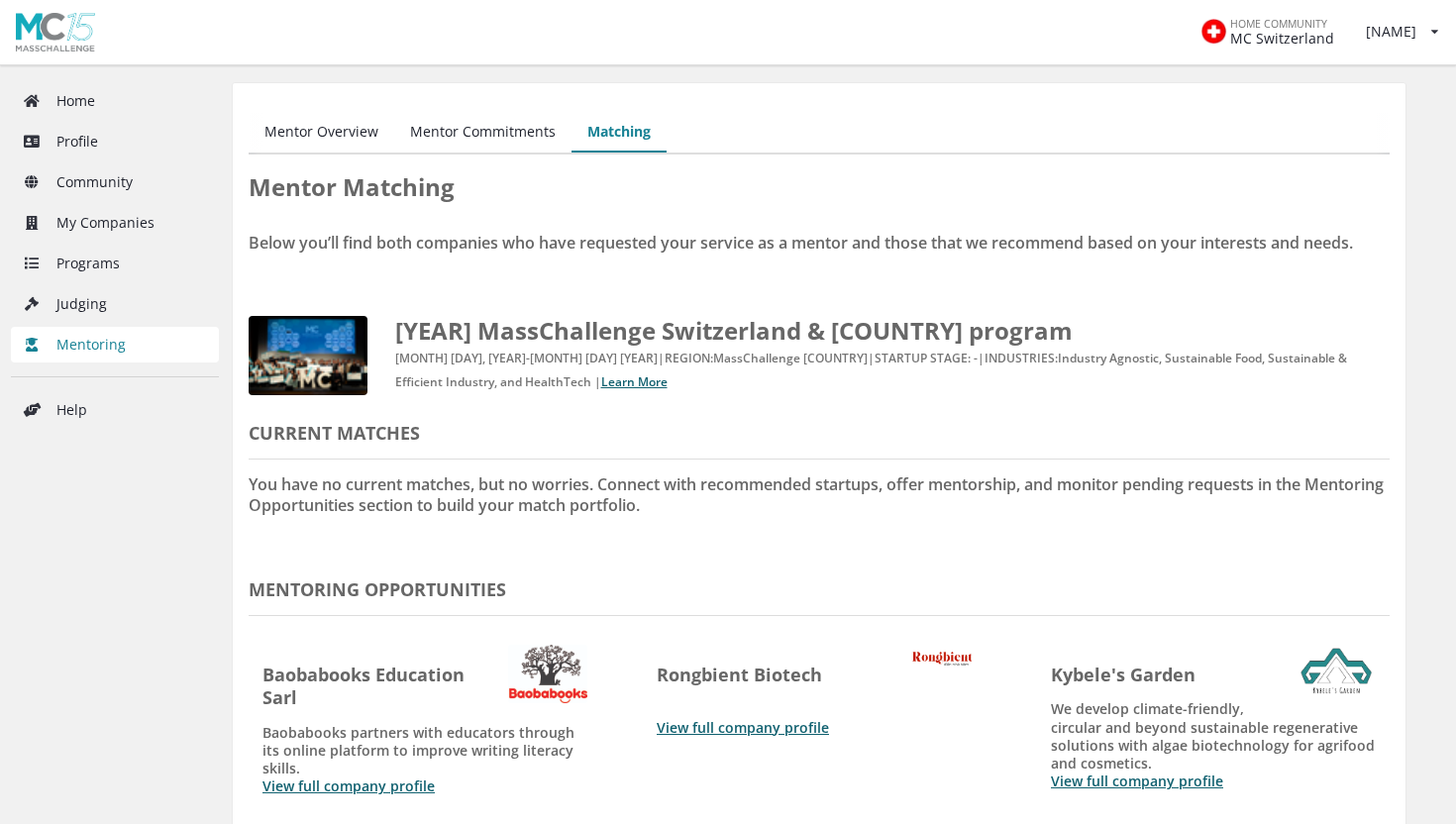 scroll, scrollTop: 439, scrollLeft: 0, axis: vertical 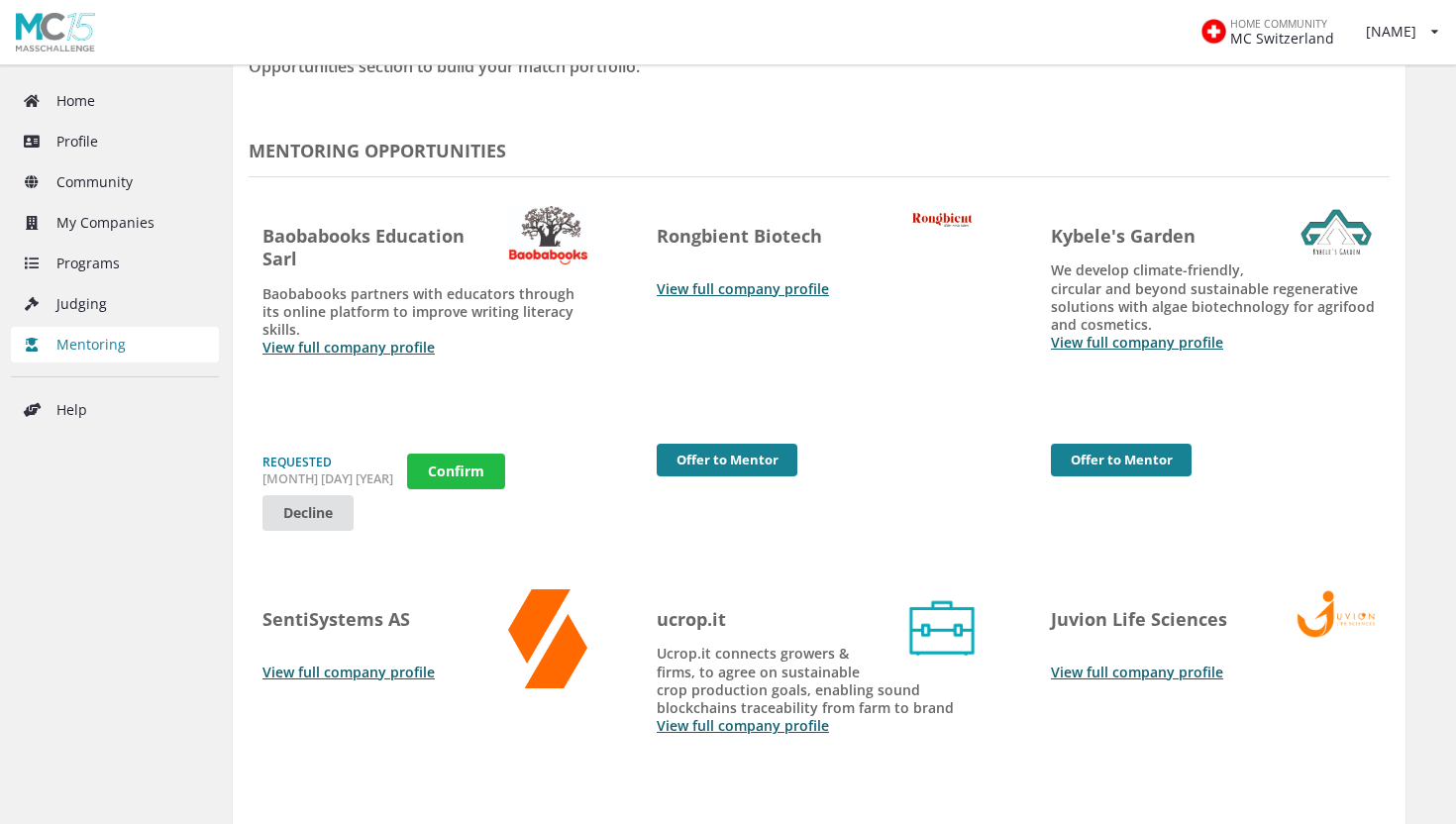 click on "[COMPANY] [COUNTRY]" at bounding box center (425, 248) 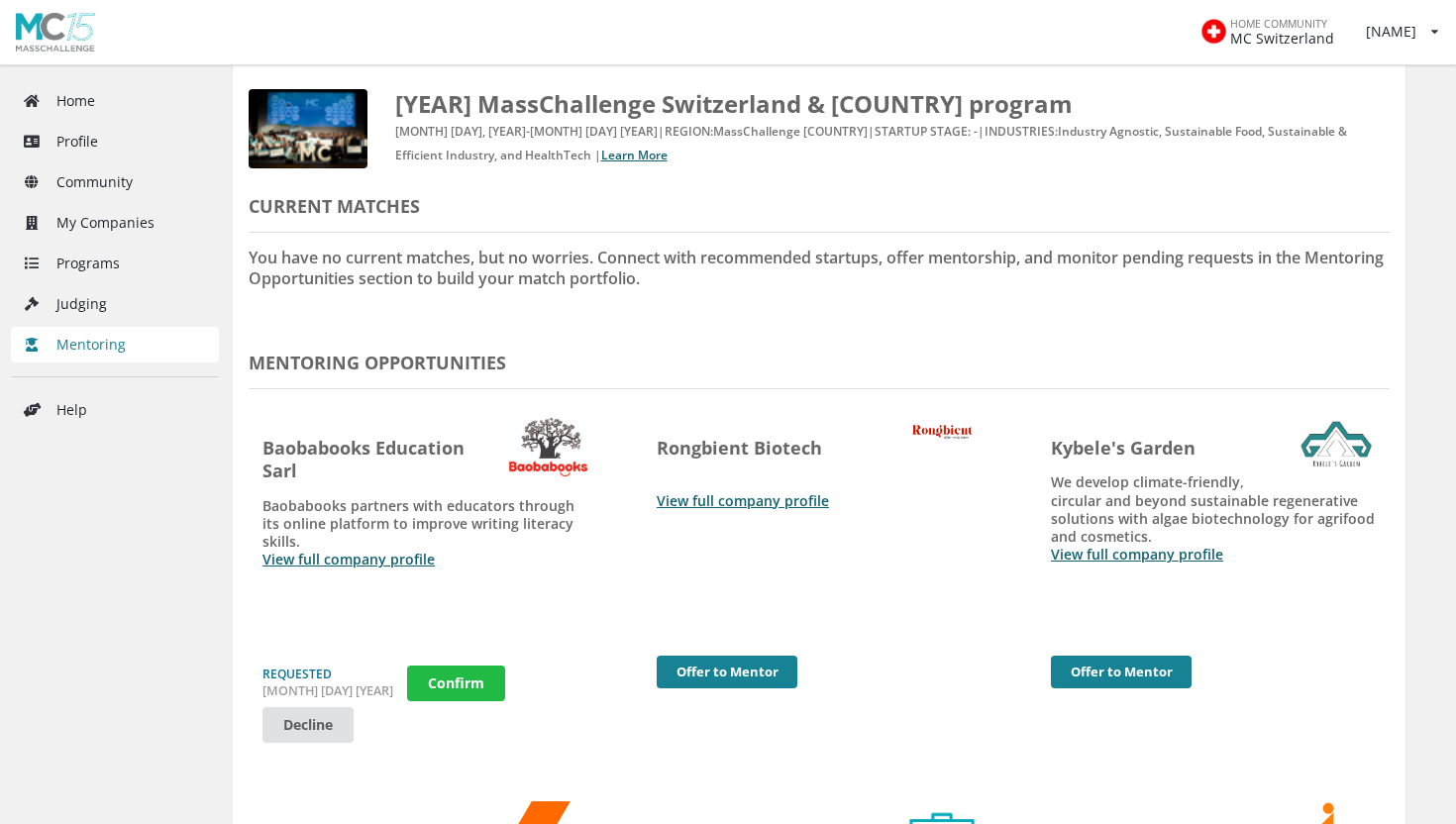 scroll, scrollTop: 224, scrollLeft: 0, axis: vertical 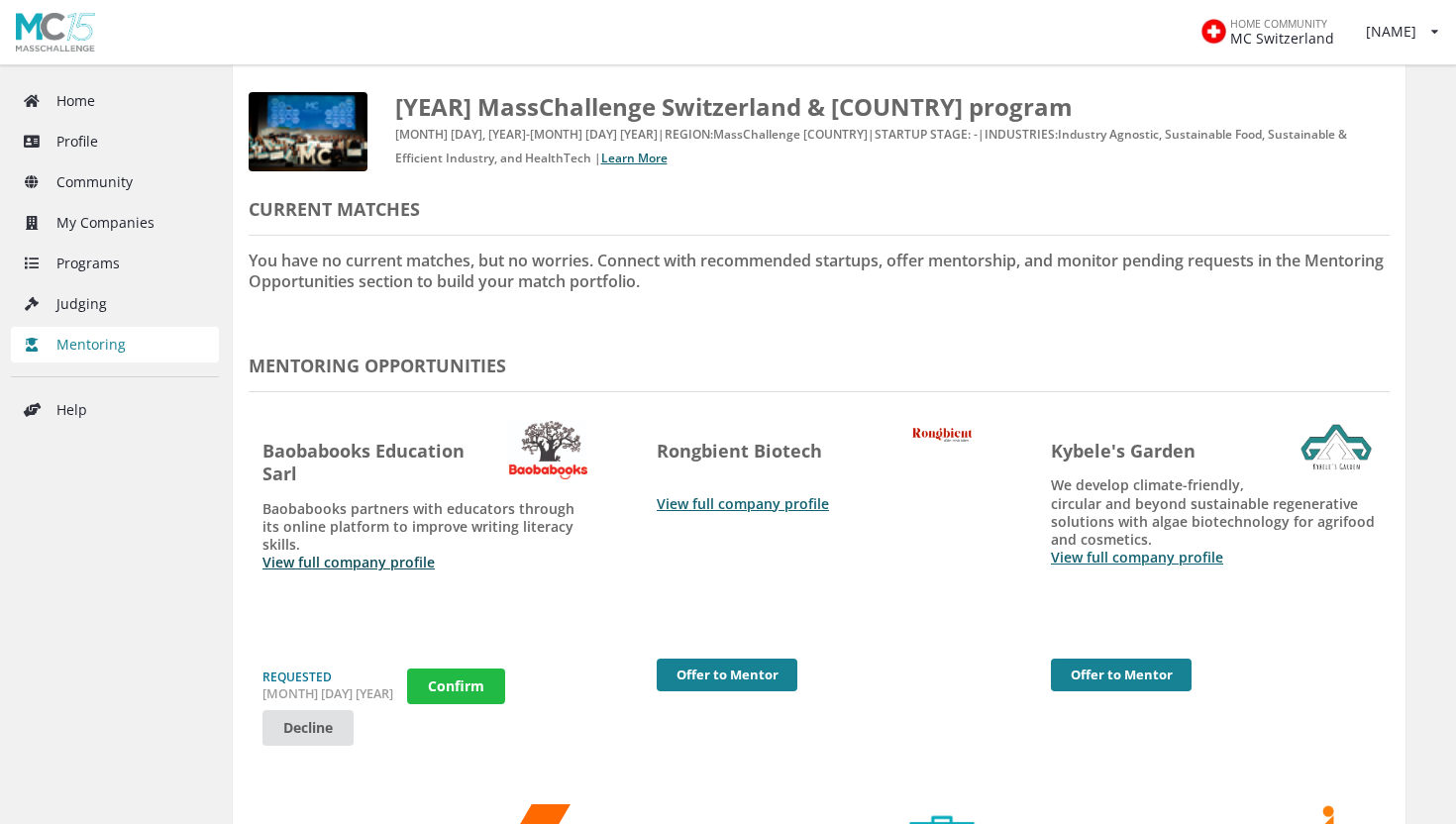 click on "View full company profile" at bounding box center [349, 562] 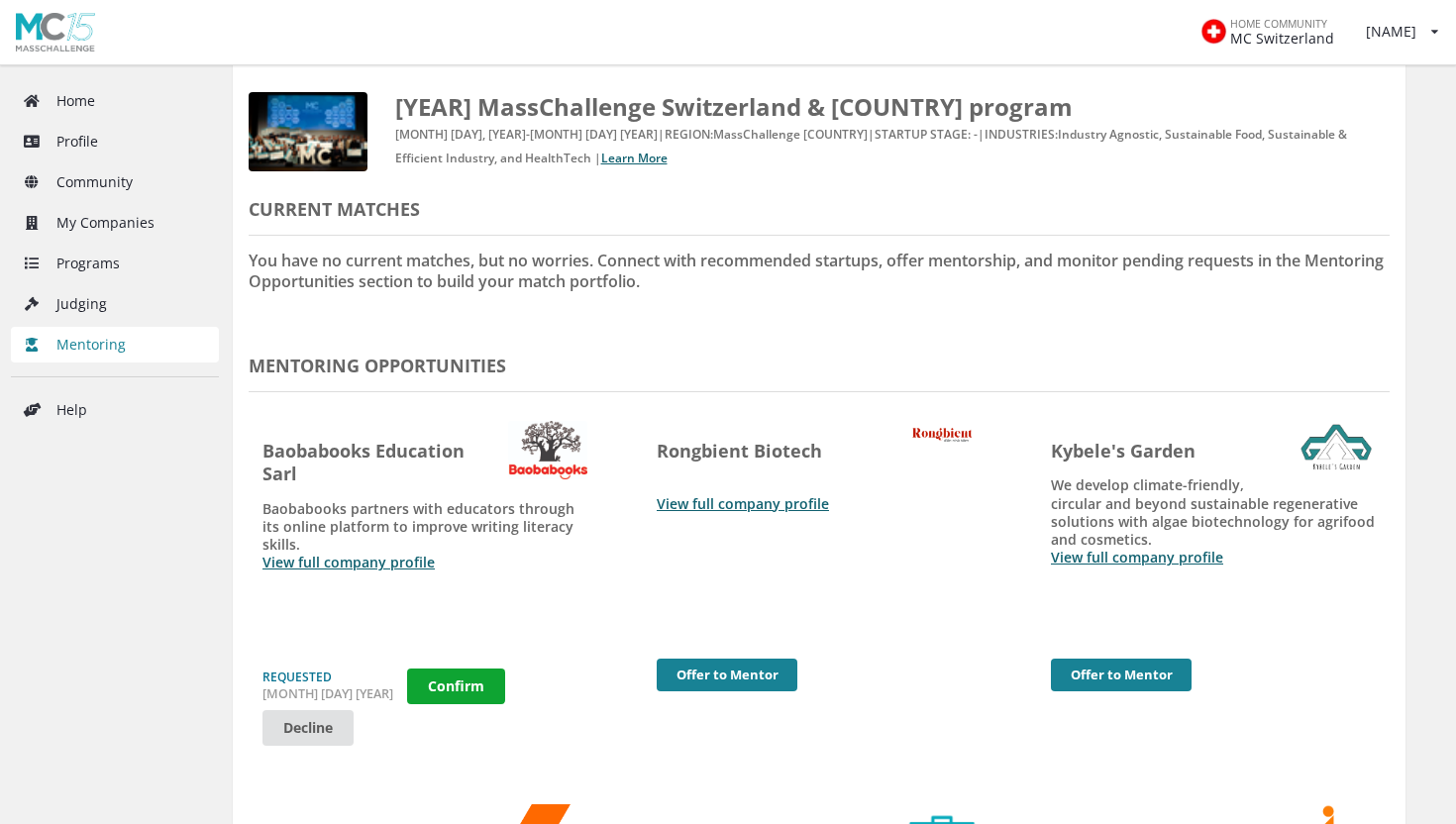 click on "Confirm" at bounding box center [456, 686] 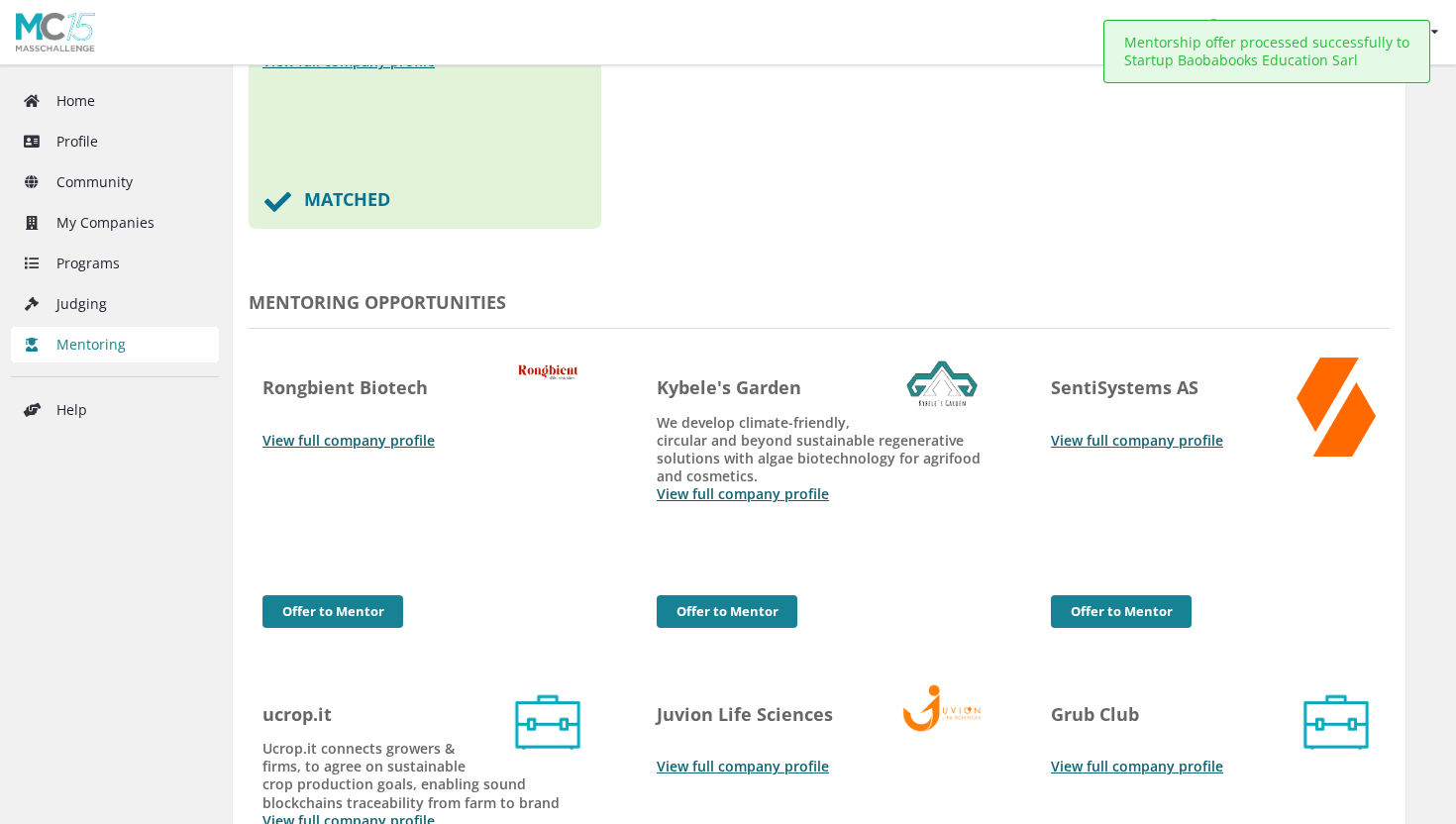 scroll, scrollTop: 554, scrollLeft: 0, axis: vertical 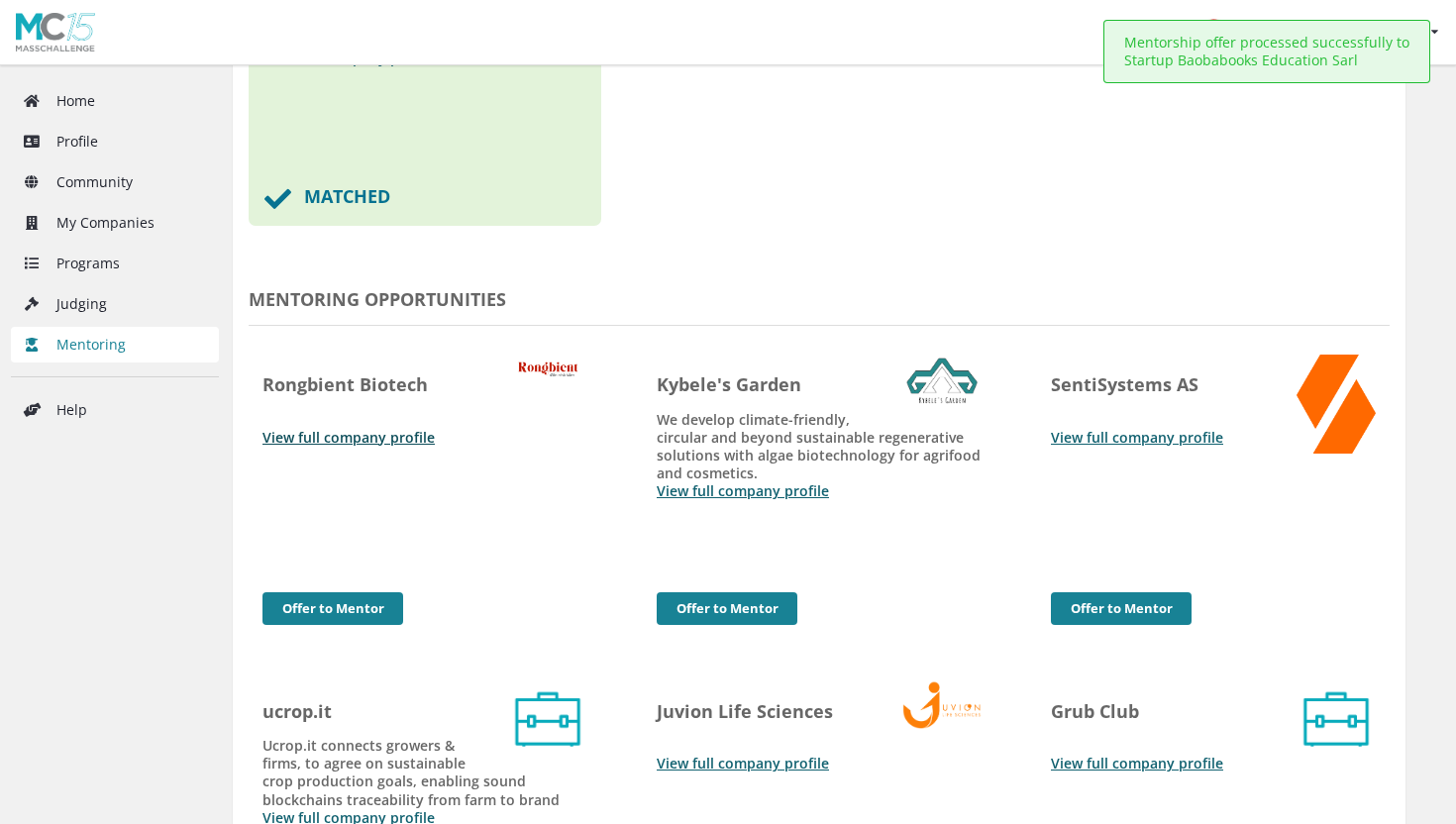 click on "View full company profile" at bounding box center [349, 437] 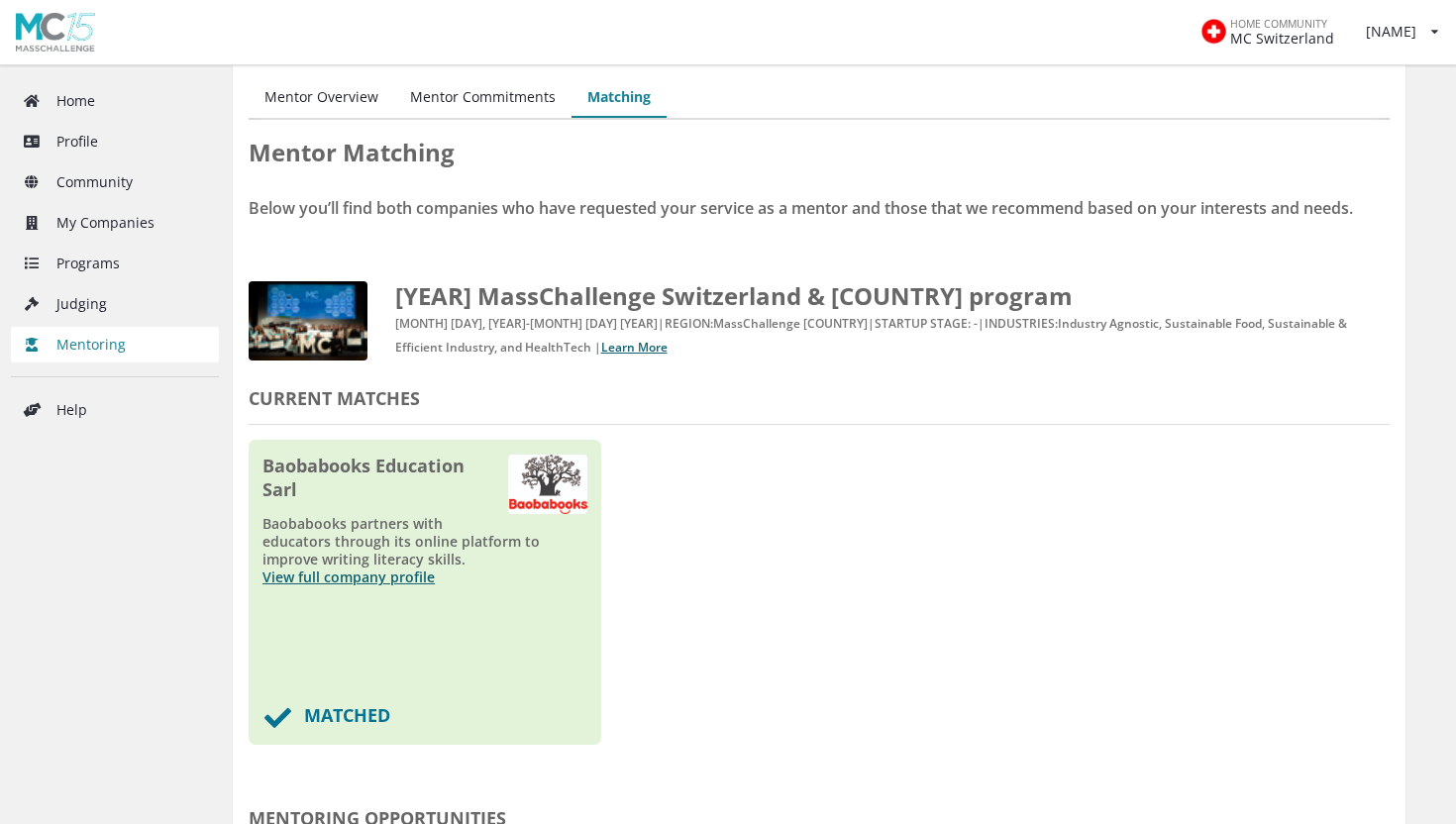 scroll, scrollTop: 0, scrollLeft: 0, axis: both 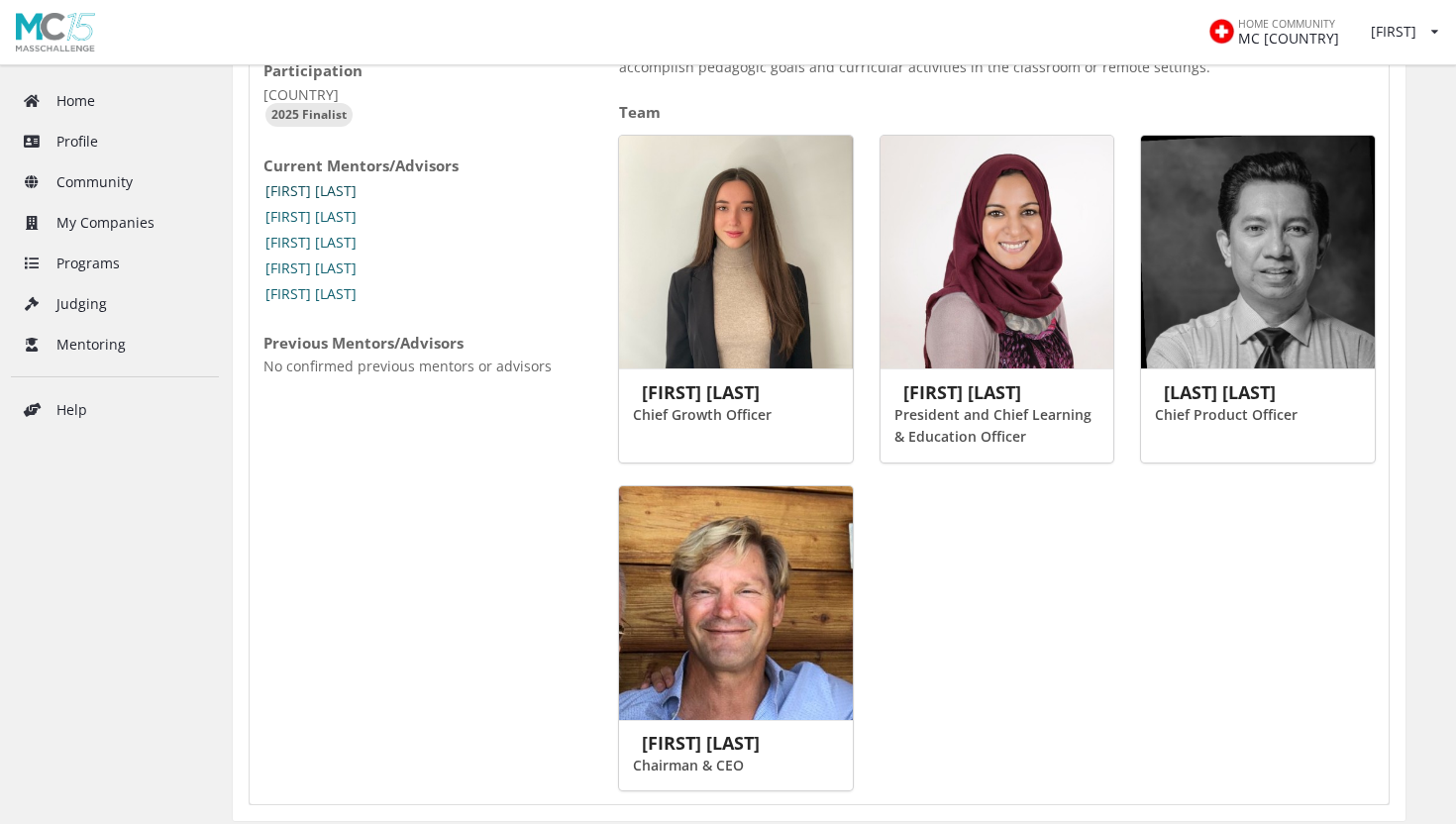 click on "[FIRST] [LAST]" at bounding box center (311, 191) 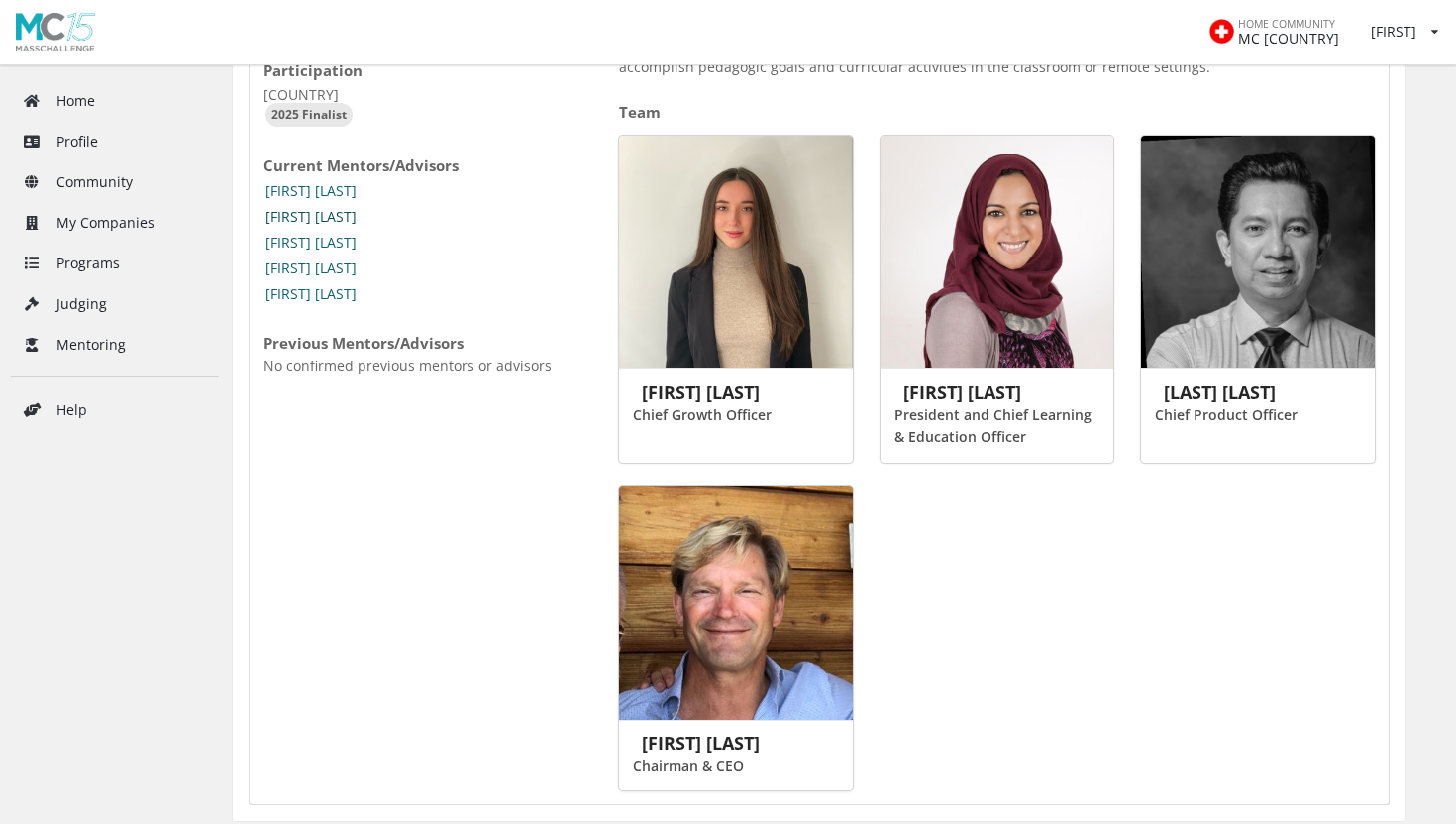 click on "Petra Geckova" at bounding box center (311, 217) 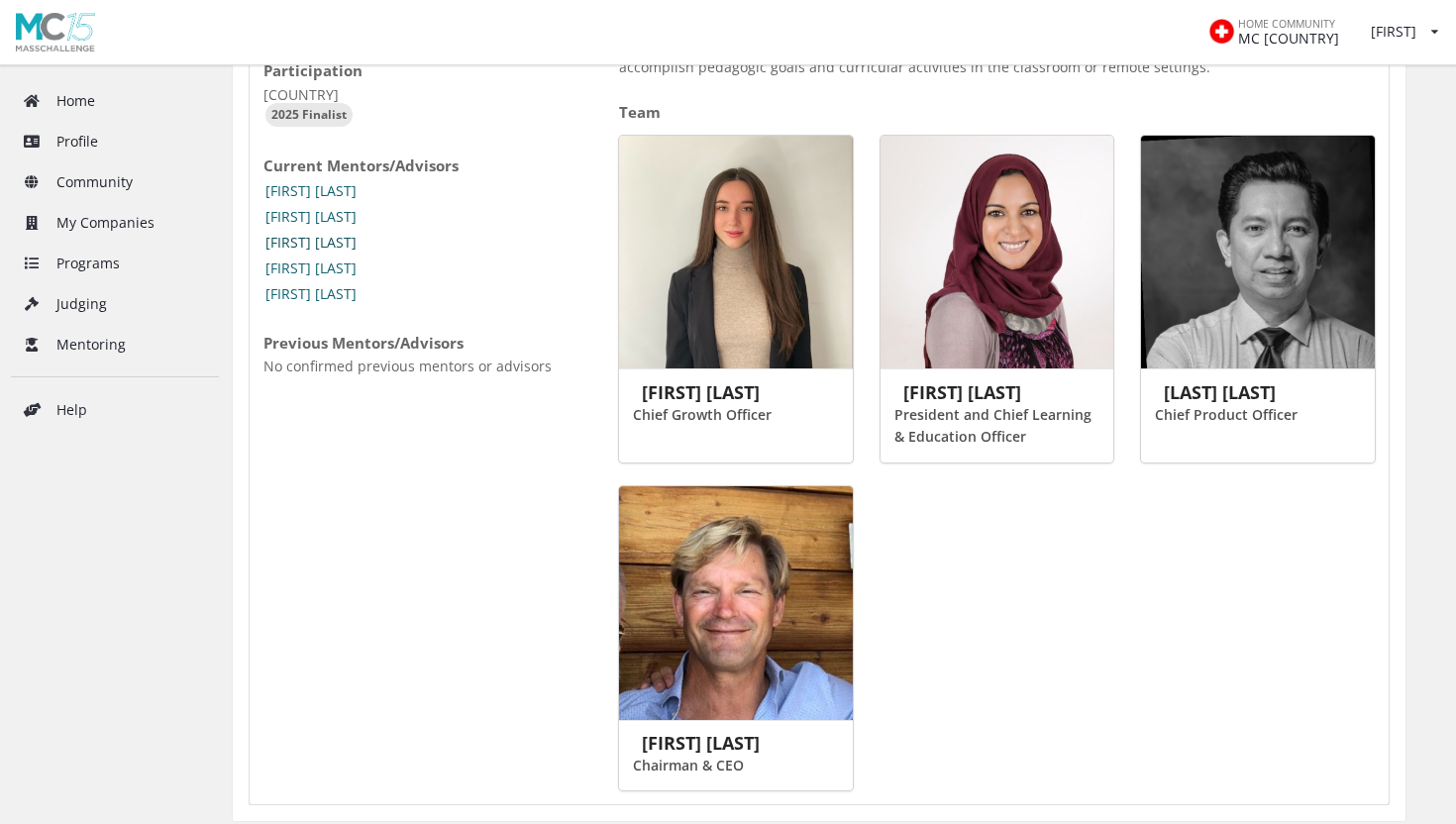 click on "Colin Wright" at bounding box center (311, 243) 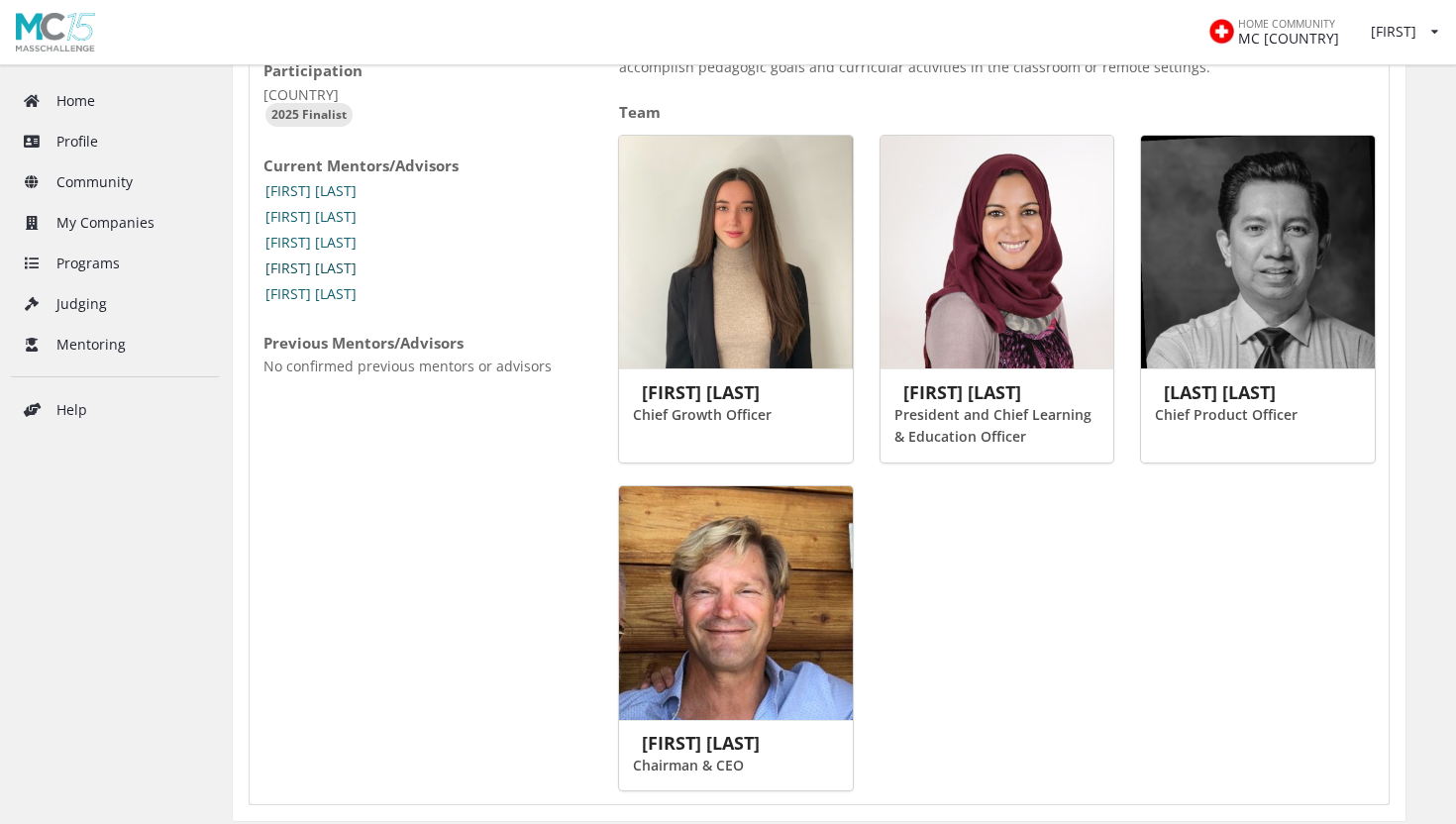 click on "Haifa Ben Salem" at bounding box center [311, 268] 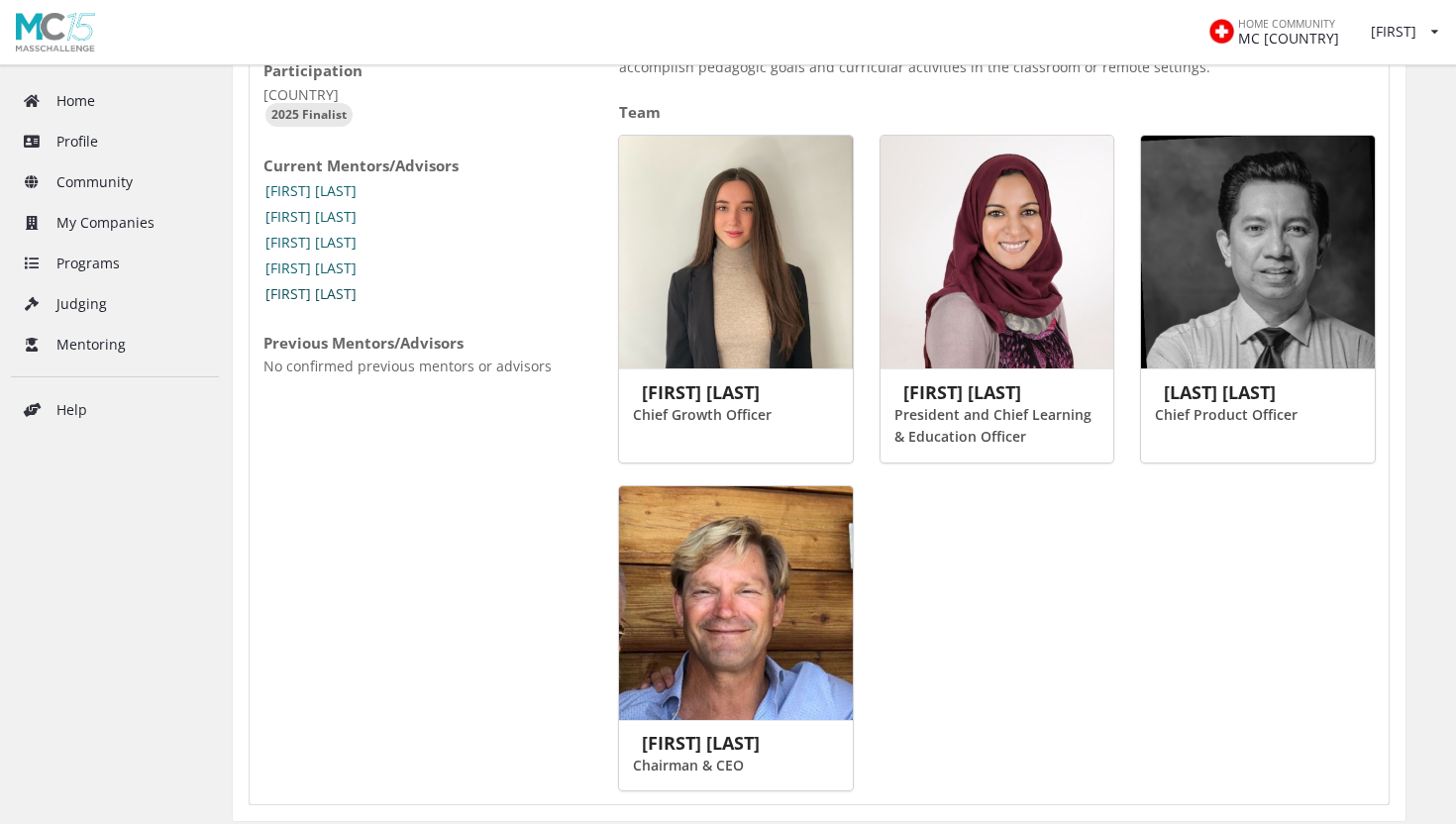 click on "[FIRST] [LAST]" at bounding box center [311, 294] 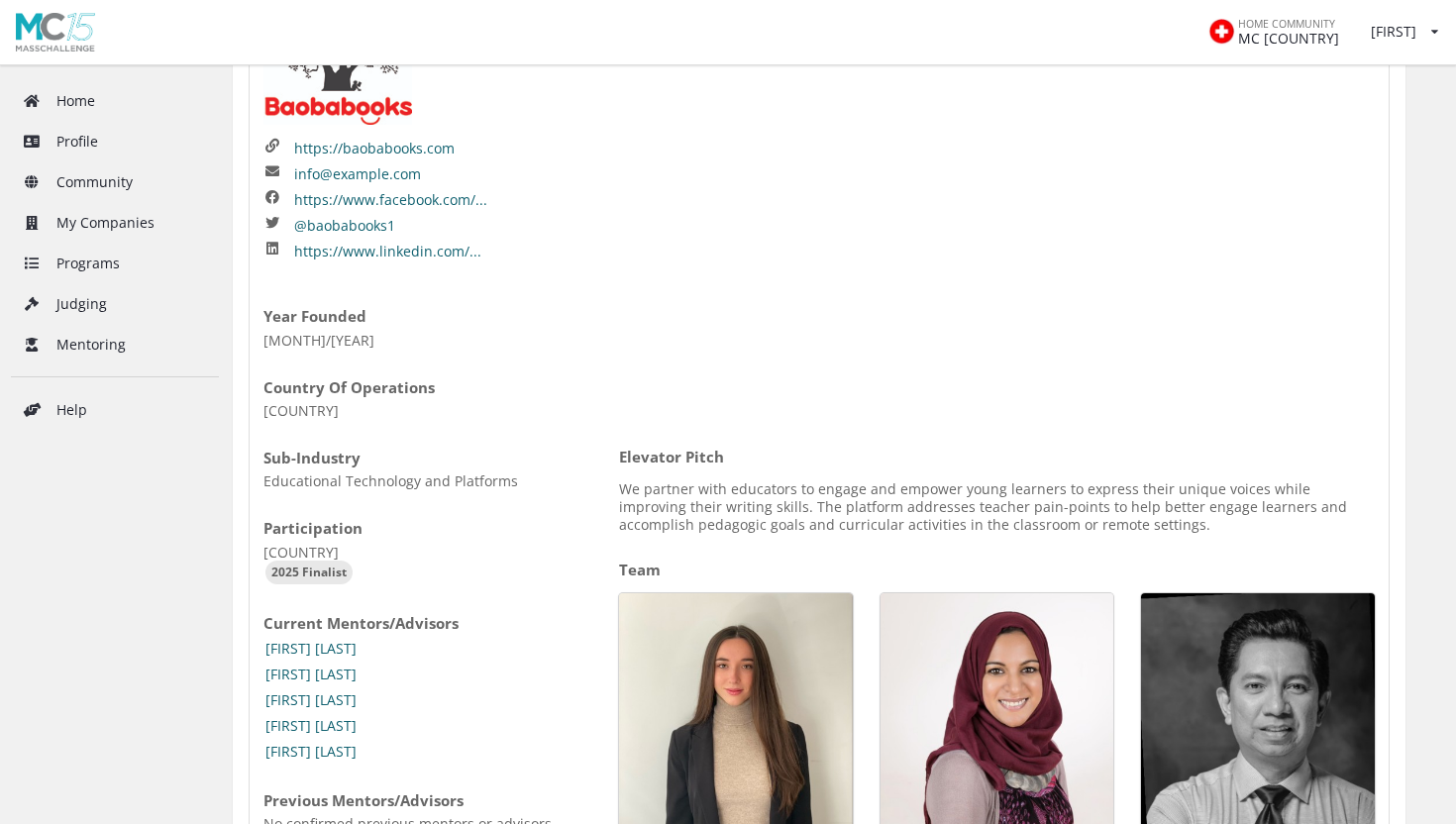 scroll, scrollTop: 0, scrollLeft: 0, axis: both 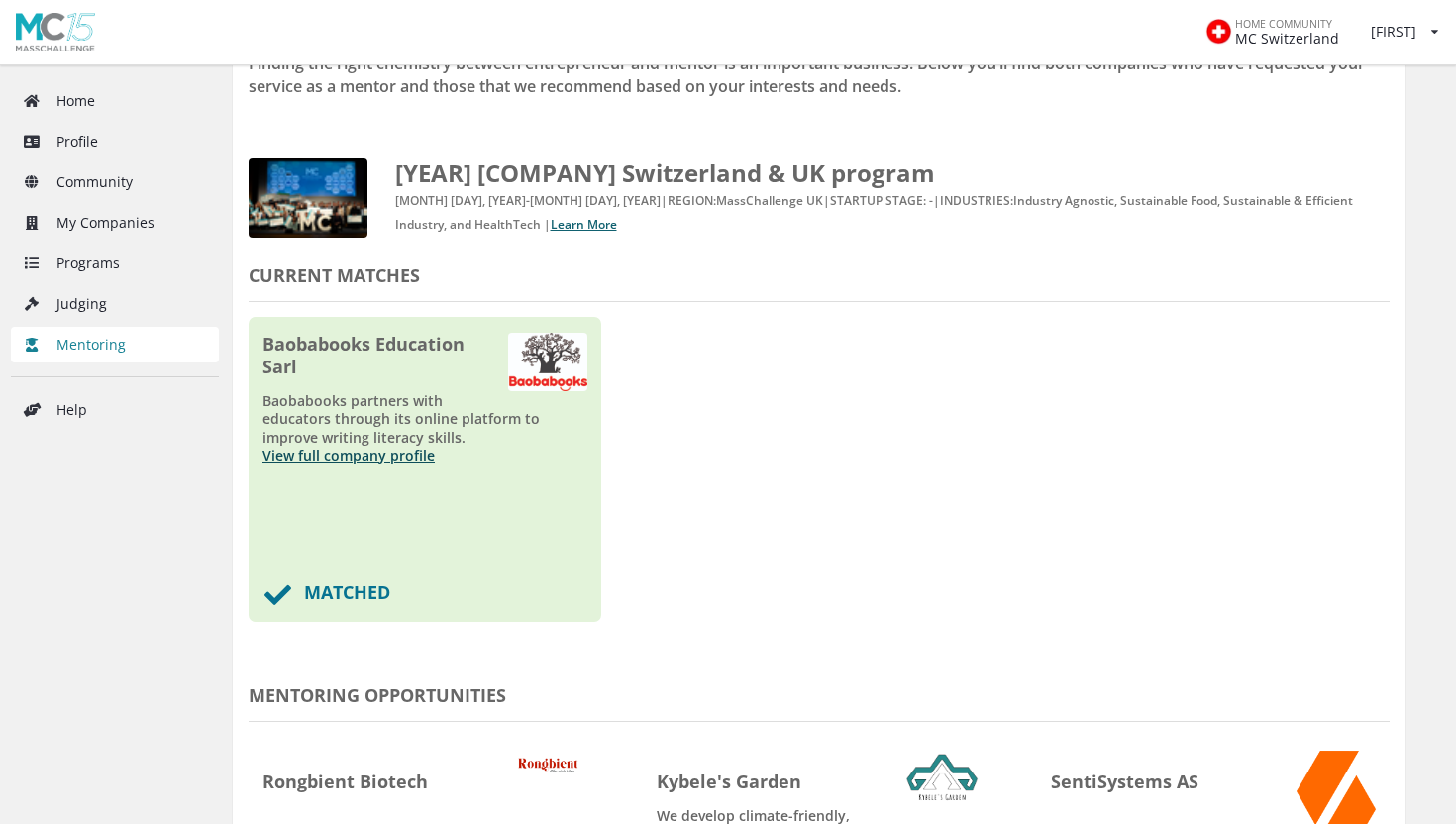 click on "View full company profile" at bounding box center (349, 455) 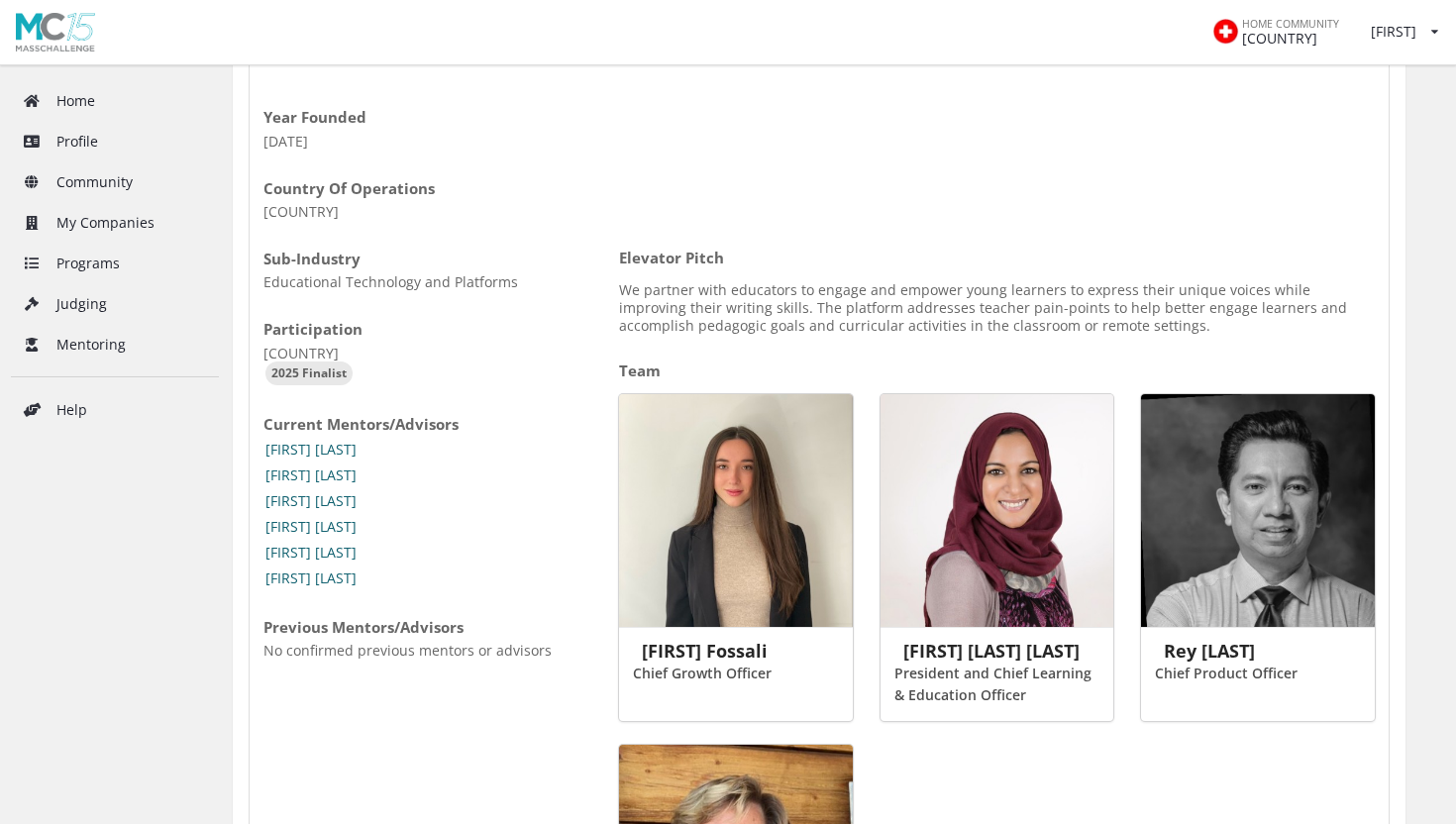scroll, scrollTop: 459, scrollLeft: 0, axis: vertical 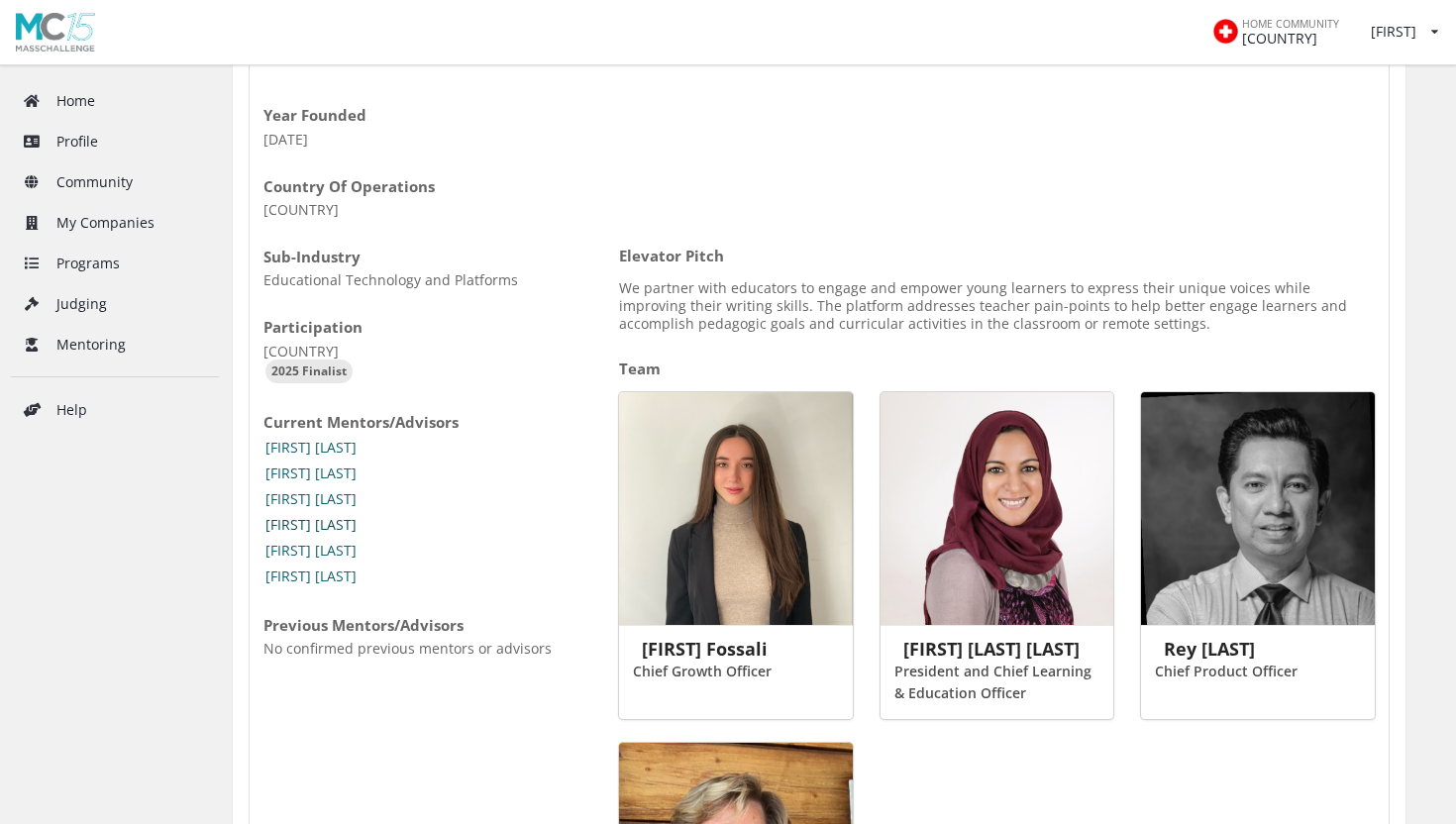 click on "Claudia Pereyra" at bounding box center [311, 525] 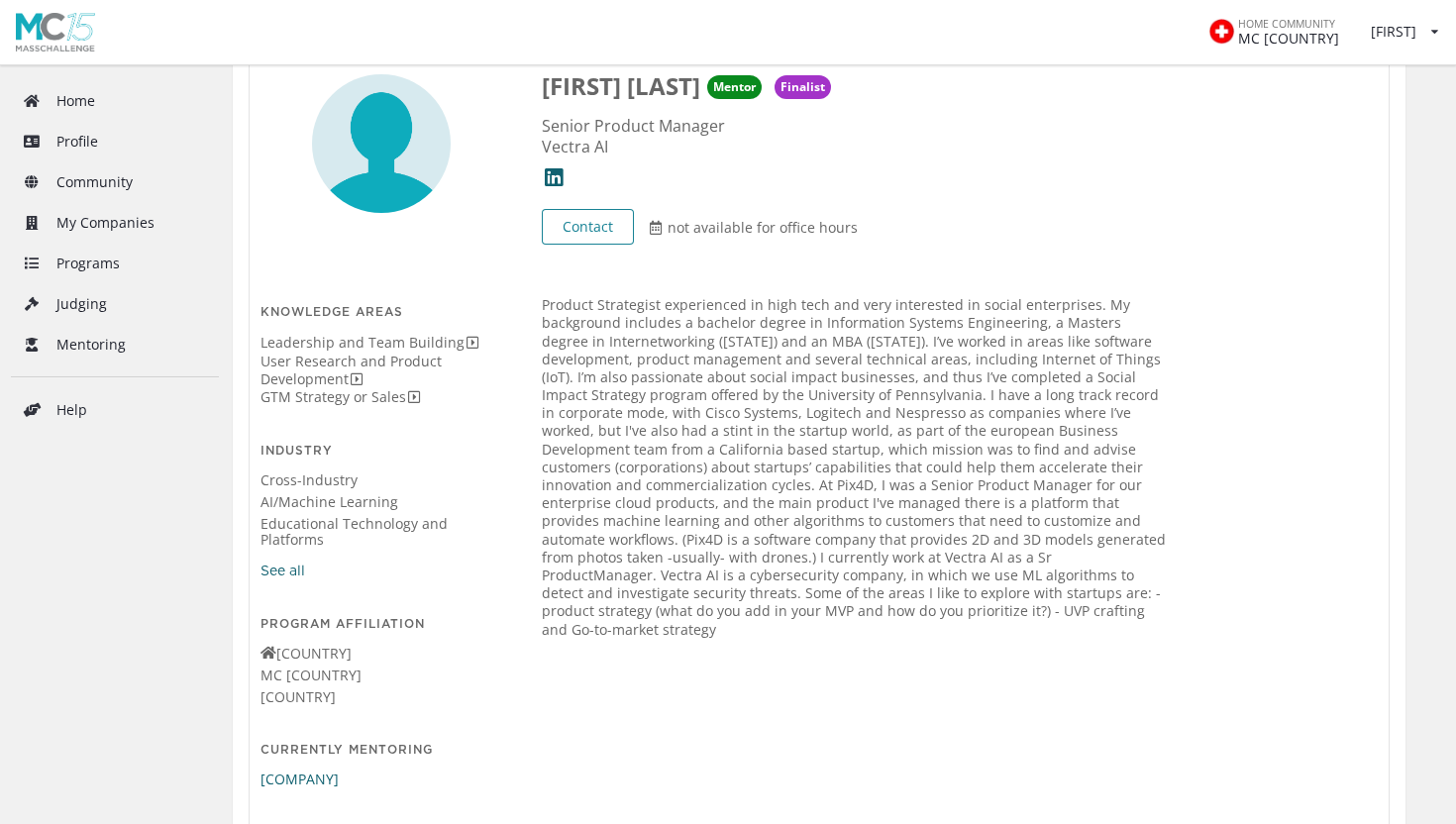 scroll, scrollTop: 194, scrollLeft: 0, axis: vertical 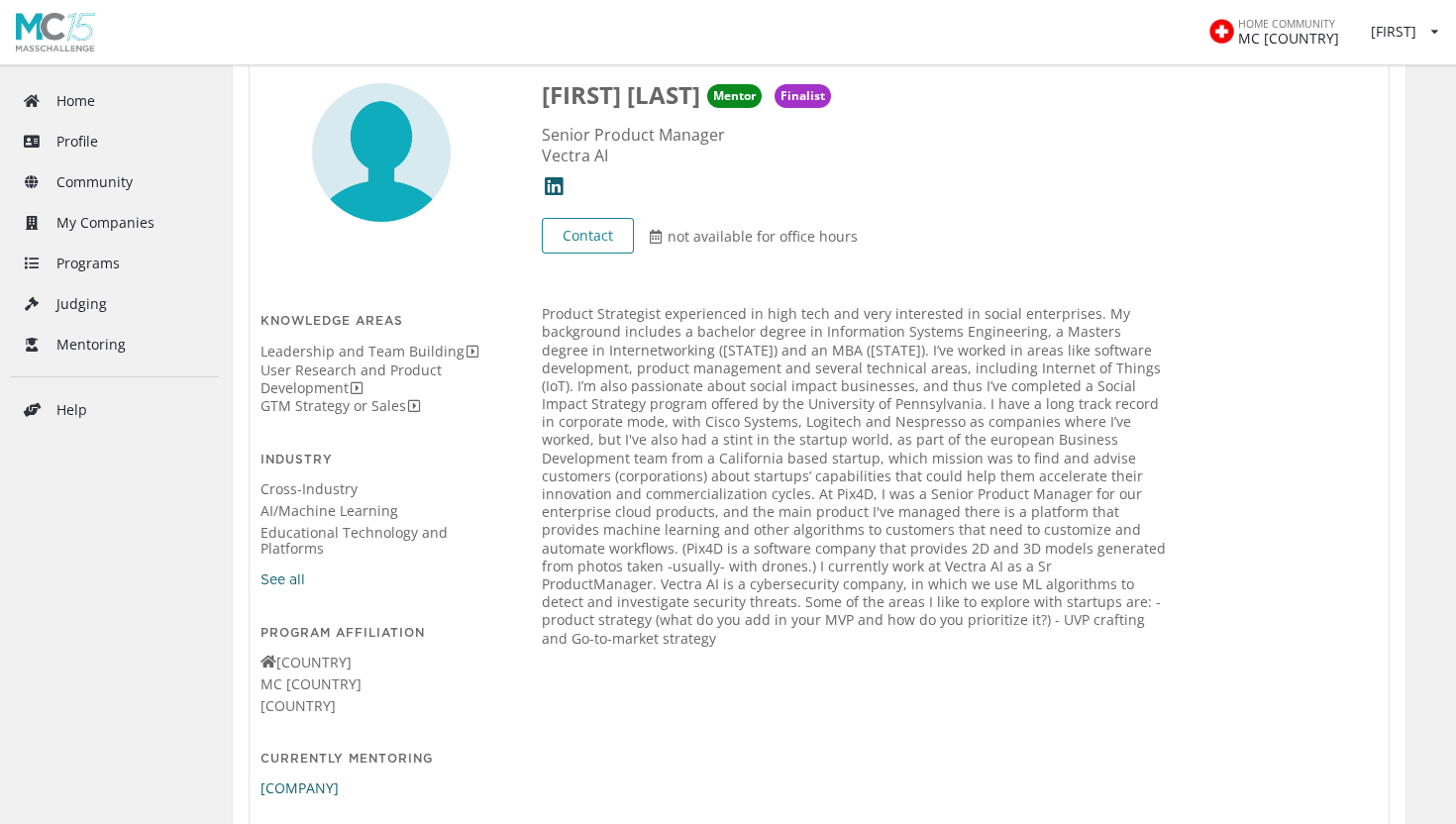 drag, startPoint x: 542, startPoint y: 310, endPoint x: 998, endPoint y: 620, distance: 551.3946 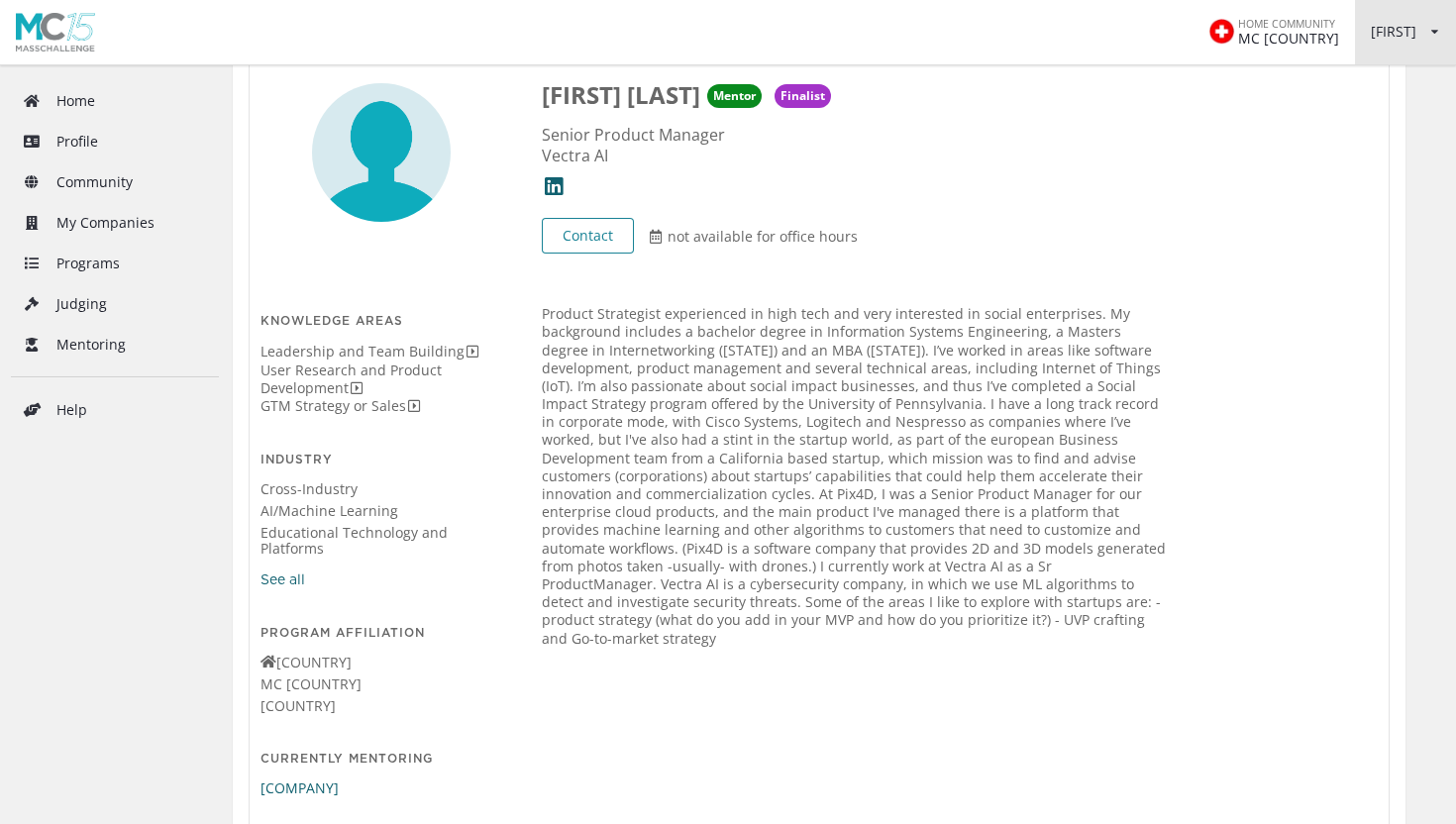 click at bounding box center (1434, 32) 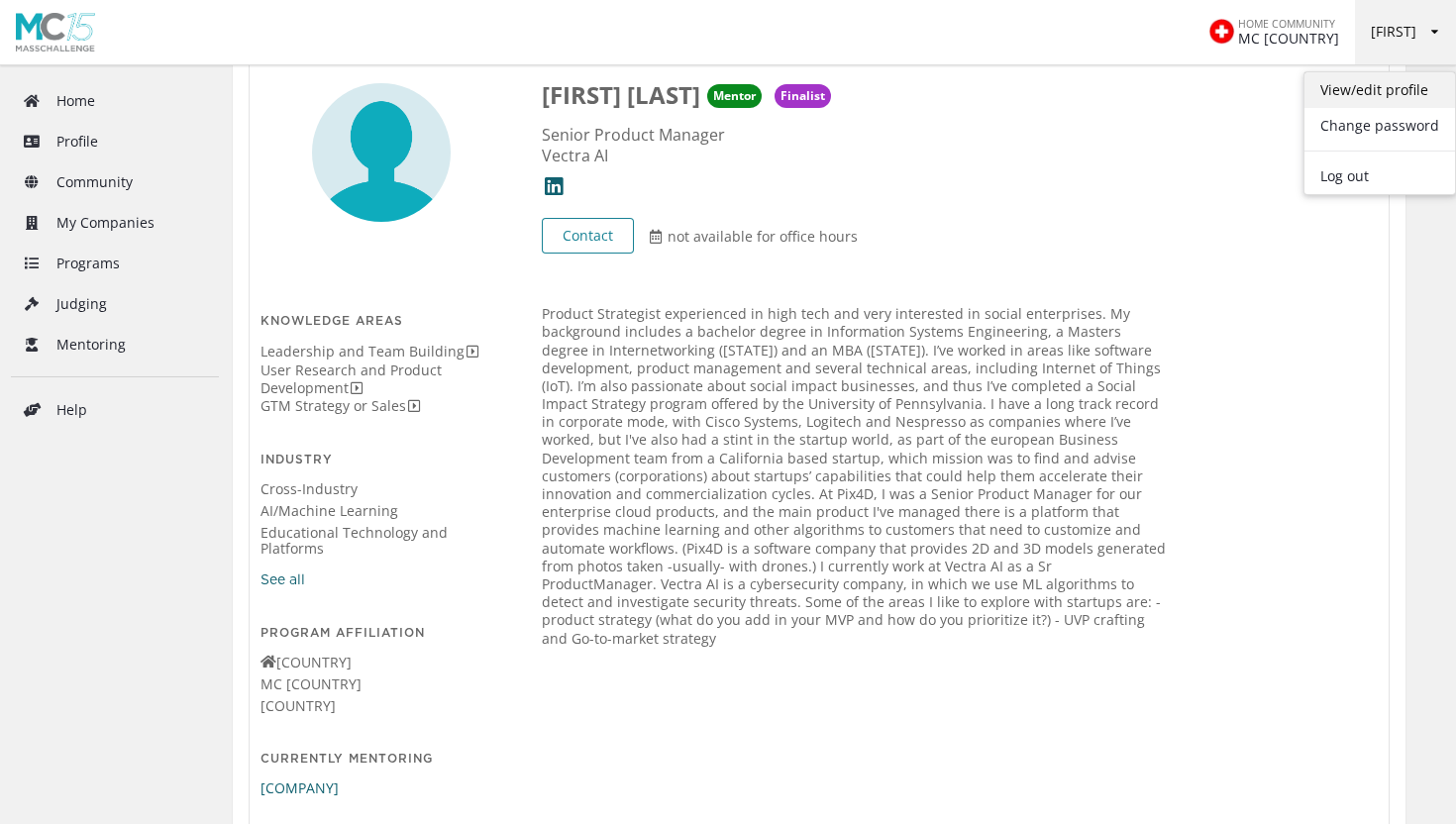 click on "View/edit profile" at bounding box center [1380, 90] 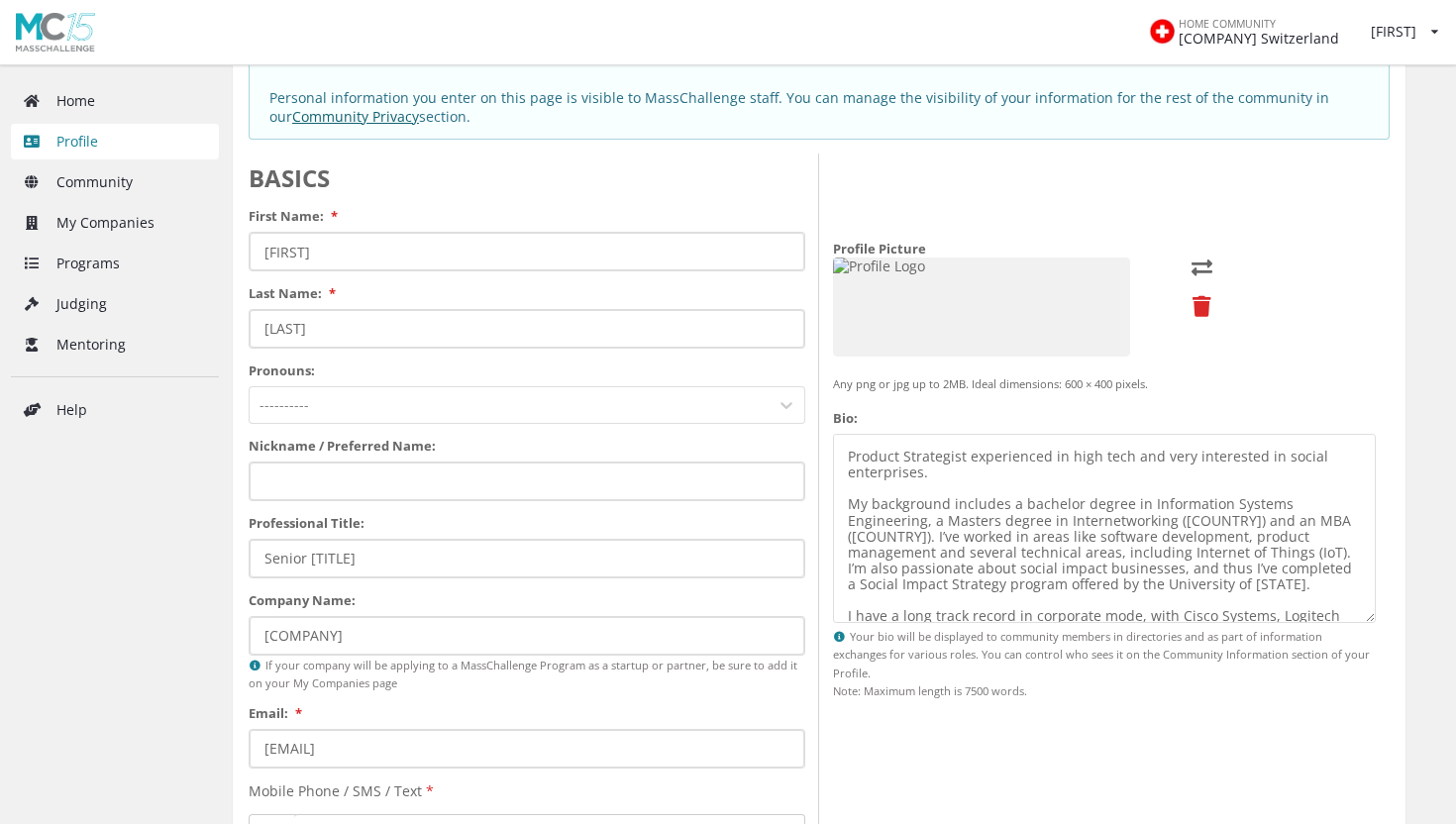 scroll, scrollTop: 199, scrollLeft: 0, axis: vertical 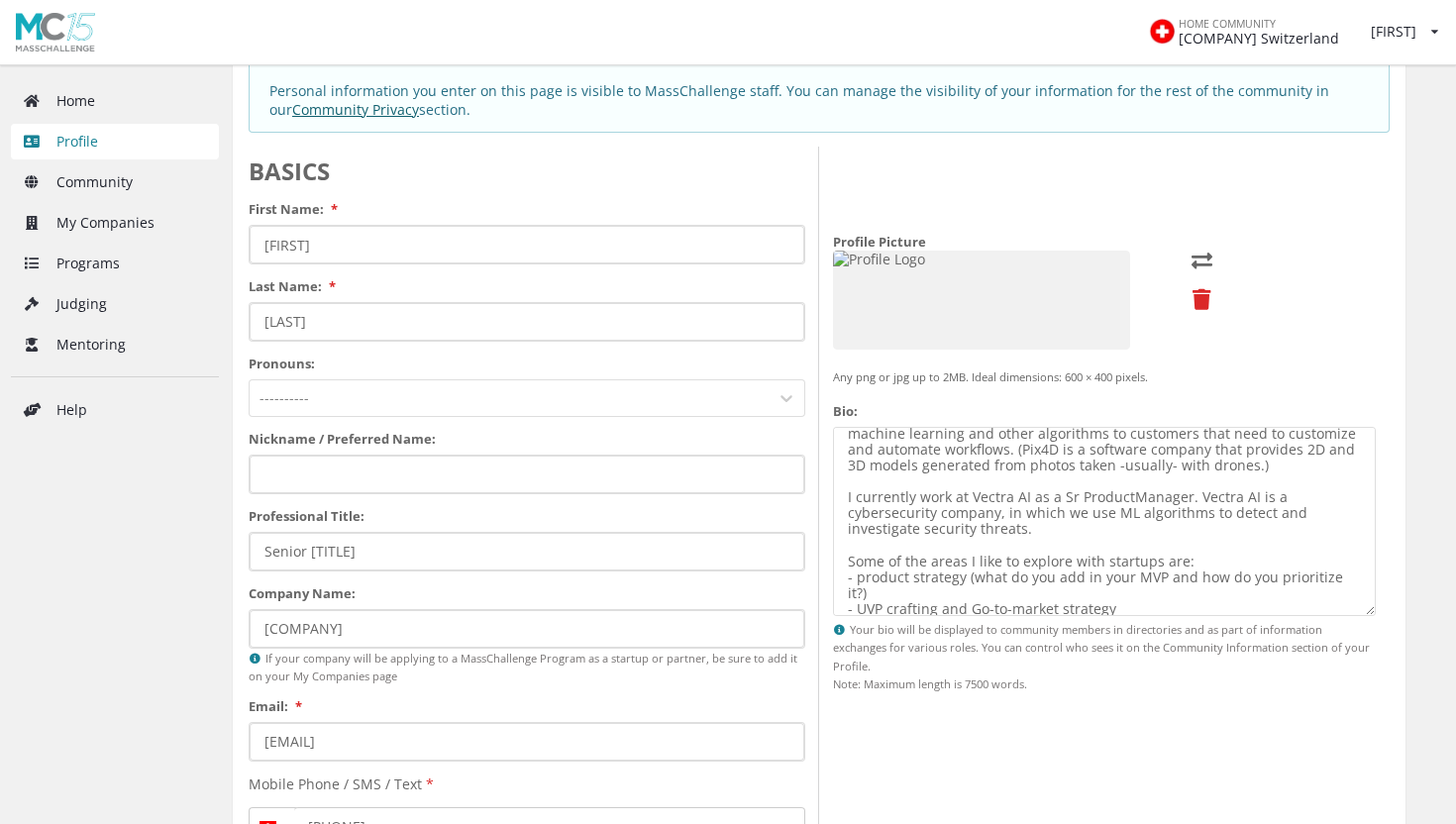 drag, startPoint x: 846, startPoint y: 448, endPoint x: 1050, endPoint y: 690, distance: 316.5122 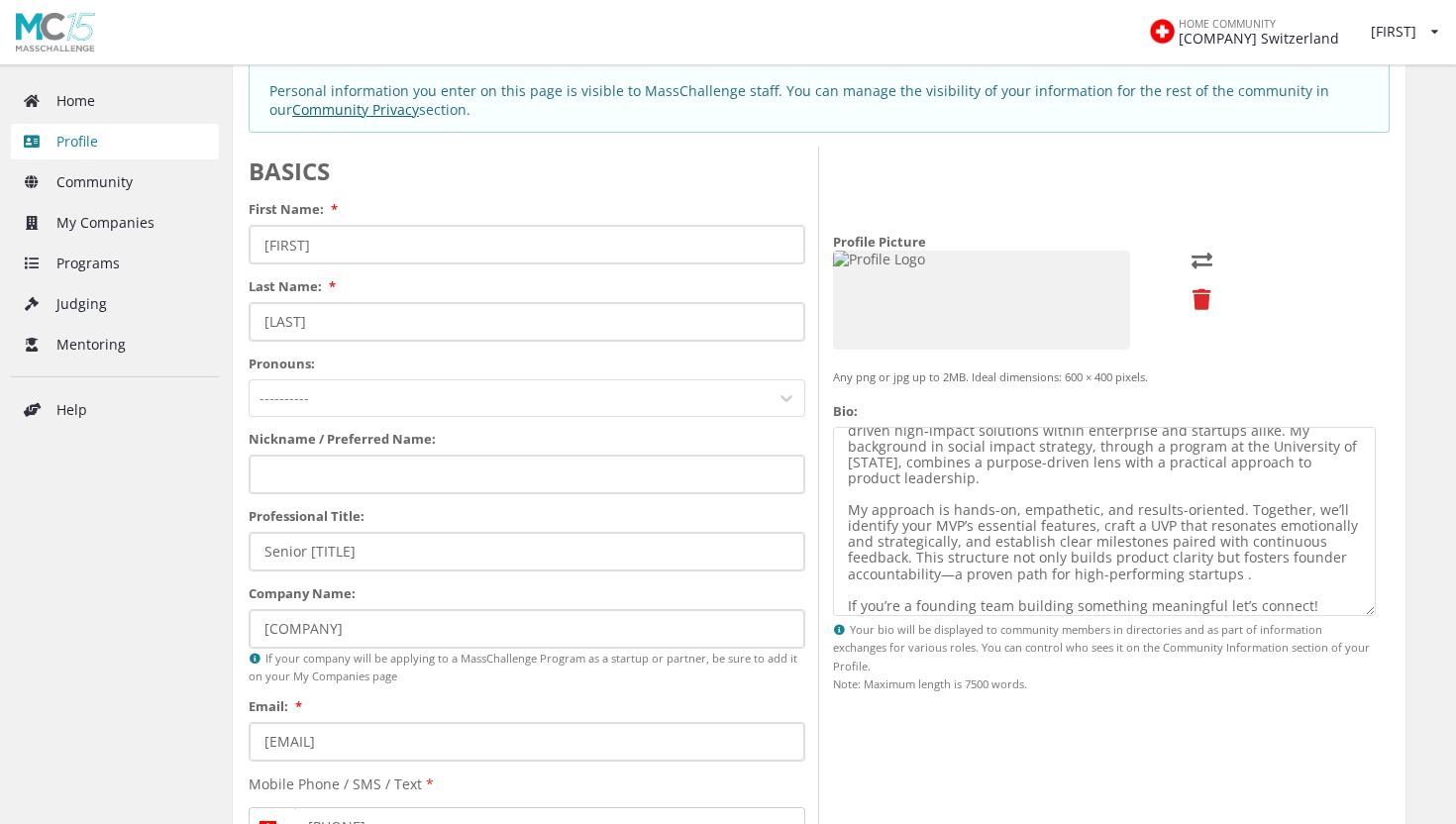 scroll, scrollTop: 0, scrollLeft: 0, axis: both 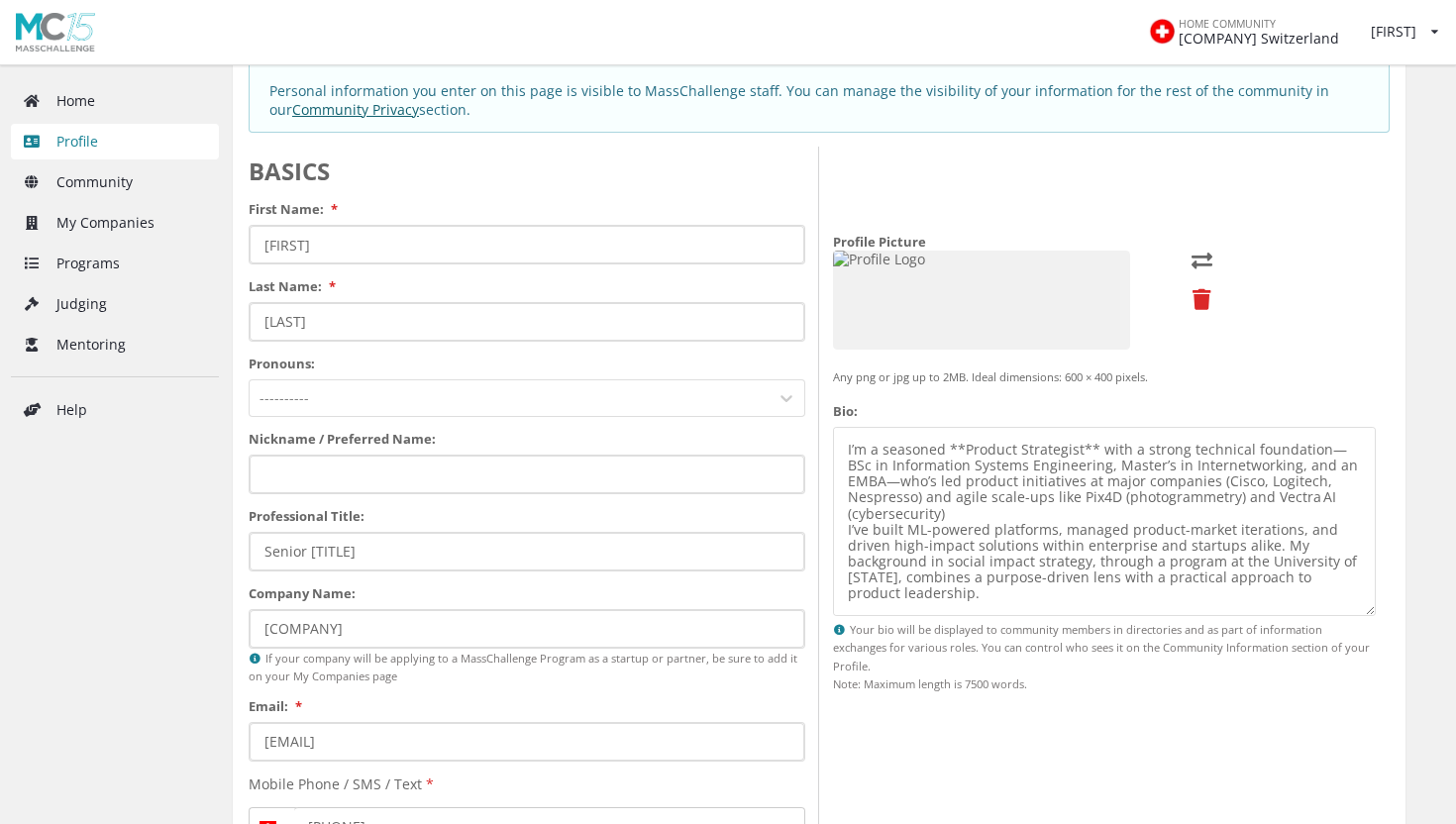 click on "Bio:" at bounding box center (1104, 521) 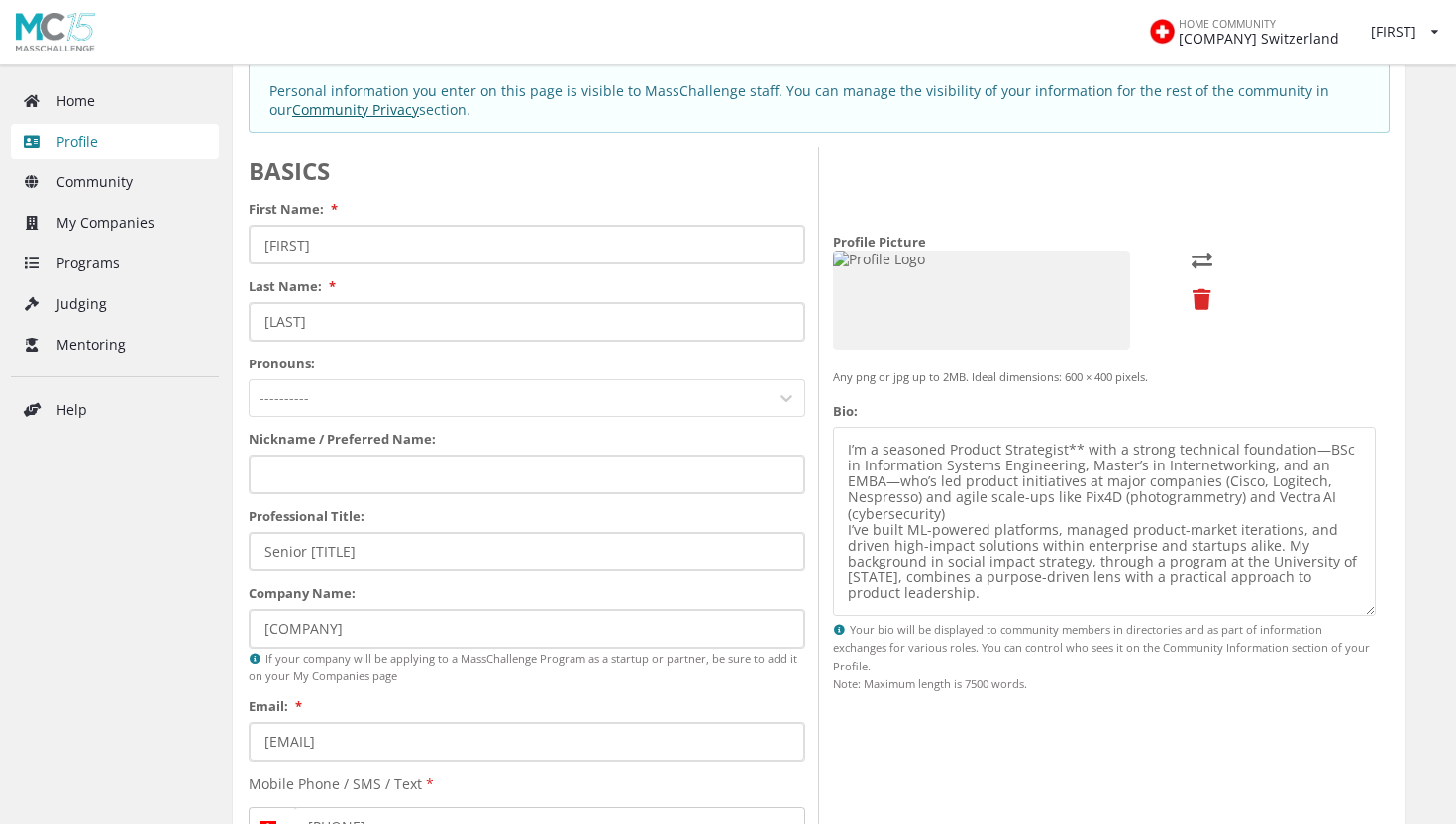 click on "[BIO_LABEL]:" at bounding box center [1104, 521] 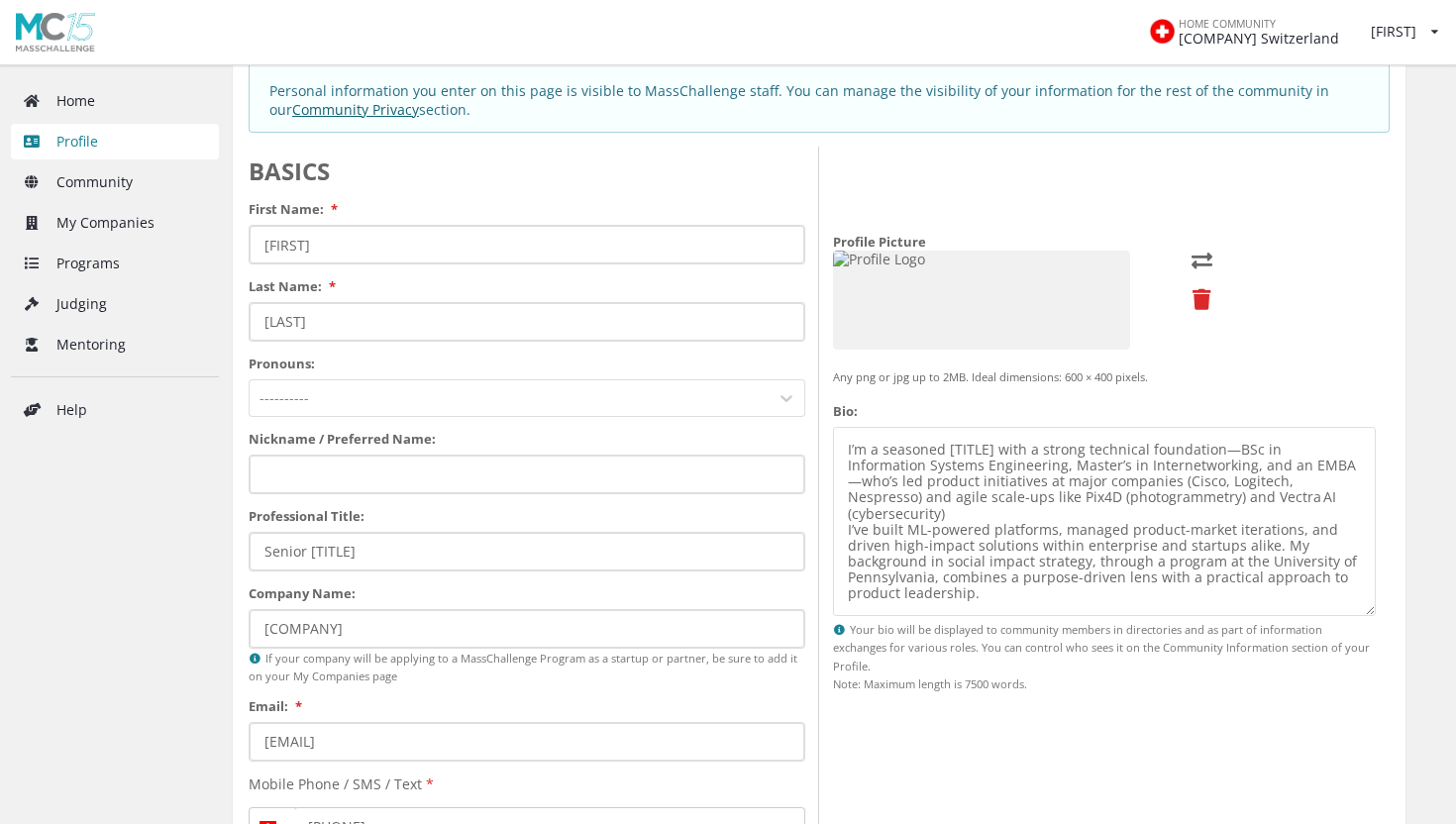 drag, startPoint x: 1065, startPoint y: 450, endPoint x: 946, endPoint y: 444, distance: 119.15116 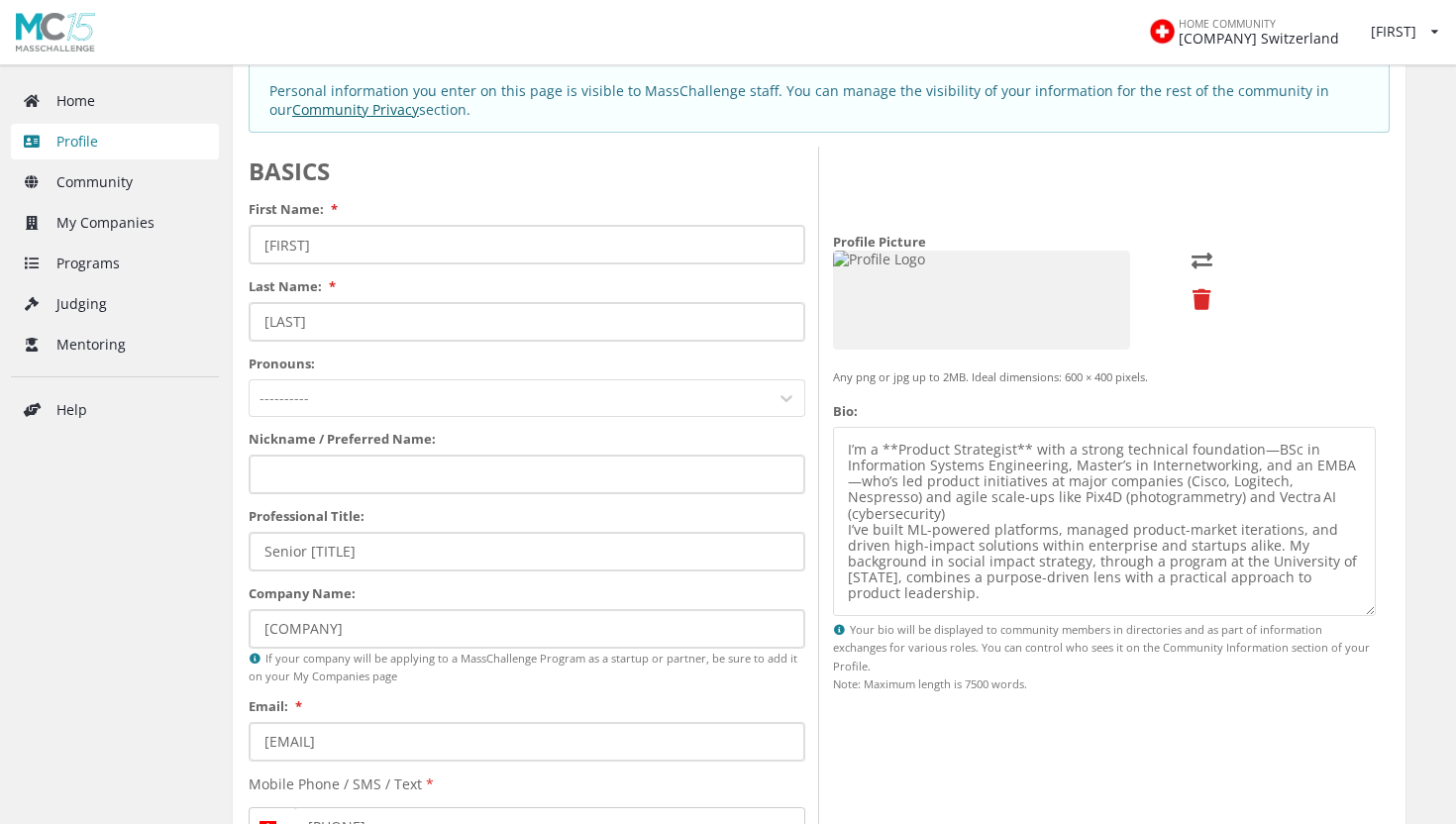 click on "Bio:" at bounding box center (1104, 521) 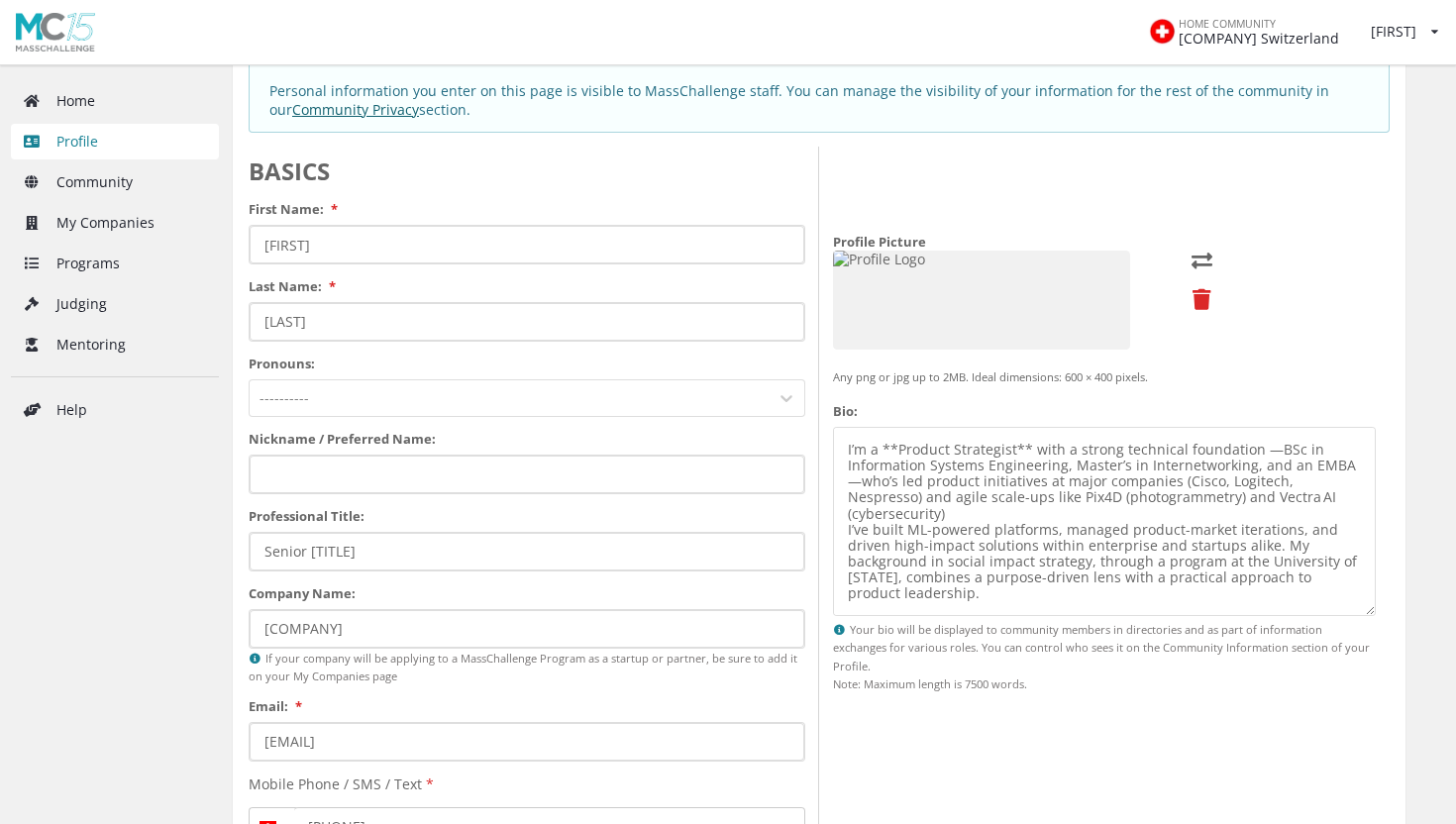 click on "Bio:" at bounding box center (1104, 521) 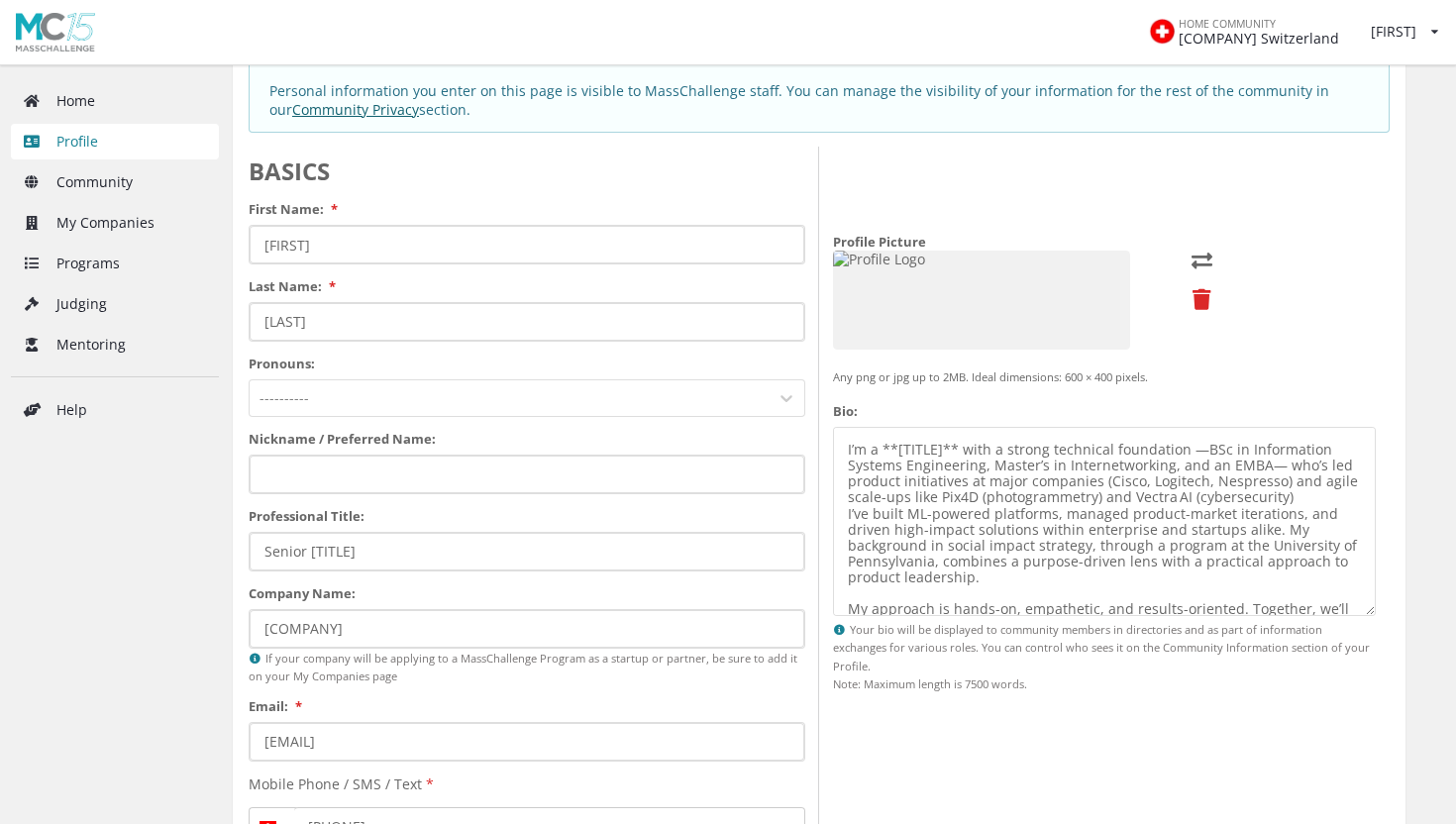 click on "Bio:" at bounding box center (1104, 521) 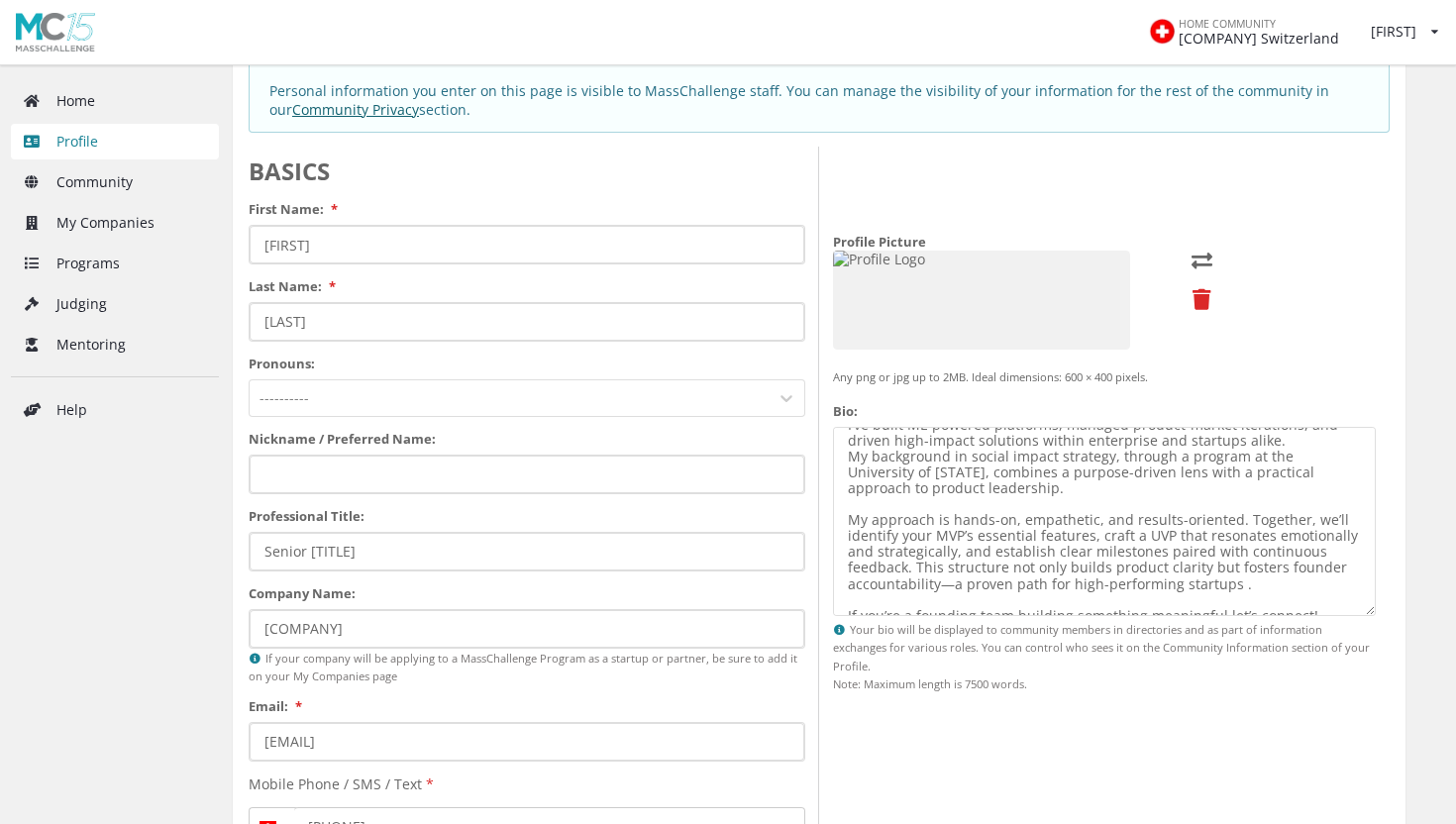 scroll, scrollTop: 127, scrollLeft: 0, axis: vertical 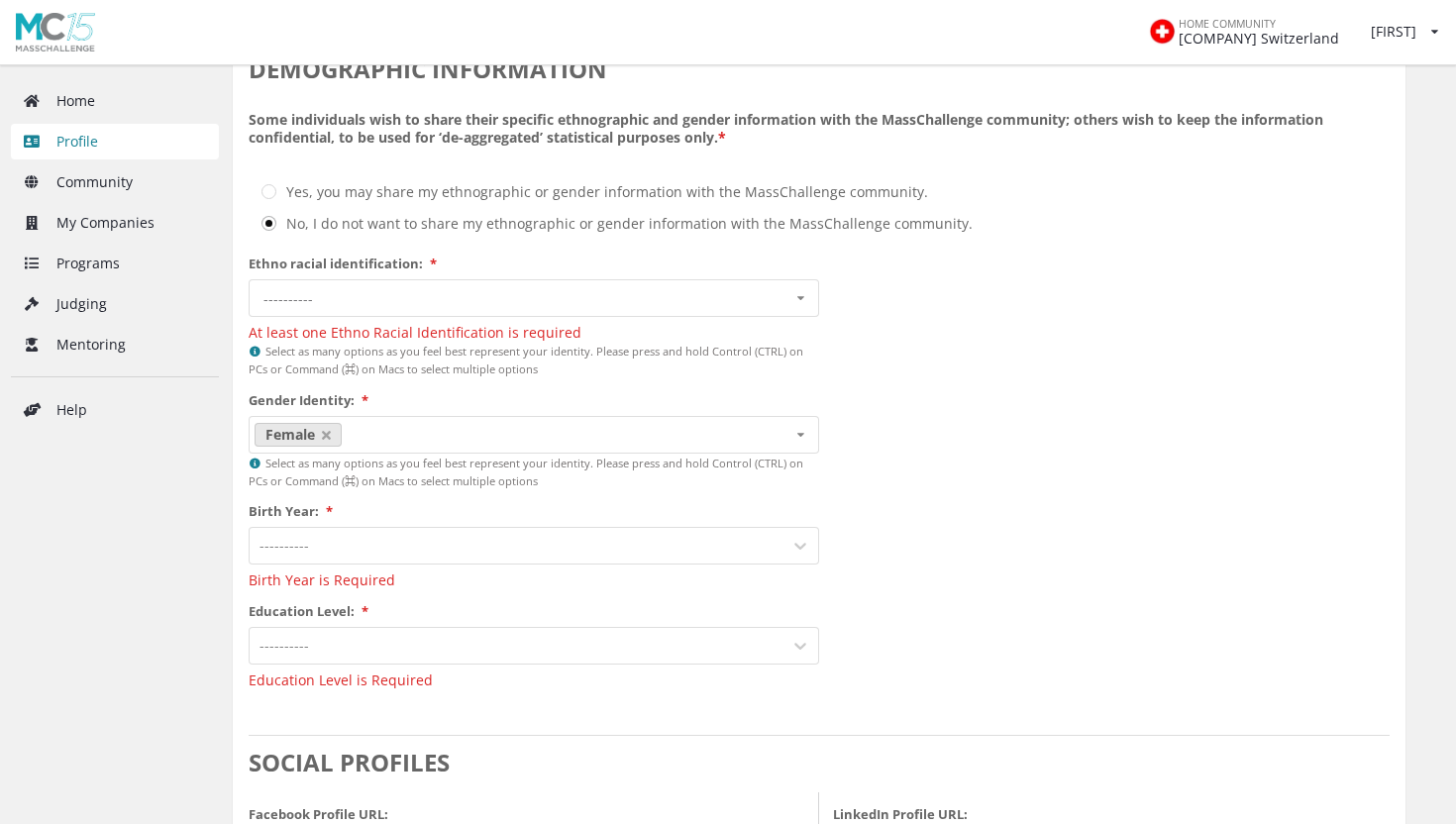 type on "I’m a **Product Strategist** with a strong technical foundation —BSc in Information Systems Engineering, Master’s in Internetworking, and an EMBA— who’s led product initiatives at major companies (Cisco, Logitech, Nespresso) and agile scale-ups like Pix4D (photogrammetry) and Vectra AI (cybersecurity)
I’ve built ML-powered platforms, managed product-market iterations, and driven high-impact solutions within enterprise and startups alike.
My background in social impact strategy, through a program at the University of Pennsylvania, combines a purpose-driven lens with a practical approach to product leadership.
My approach is hands-on, empathetic, and results-oriented. Together, we’ll identify your MVP’s essential features, craft a UVP that resonates emotionally and strategically, and establish clear milestones paired with continuous feedback. This structure not only builds product clarity but fosters founder accountability—a proven path for high-performing startups .
If you’re a founding team building som..." 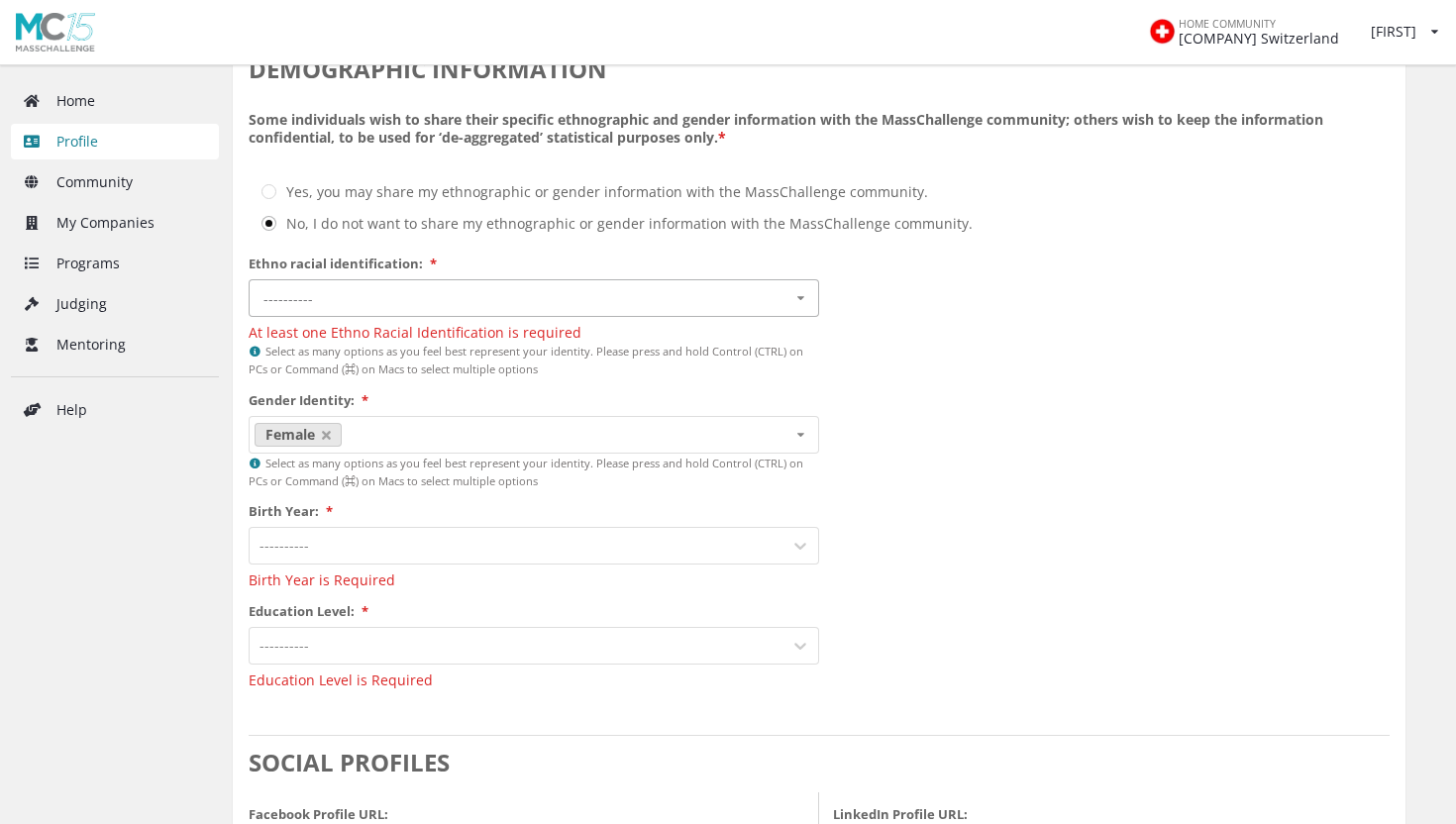 click at bounding box center (800, 298) 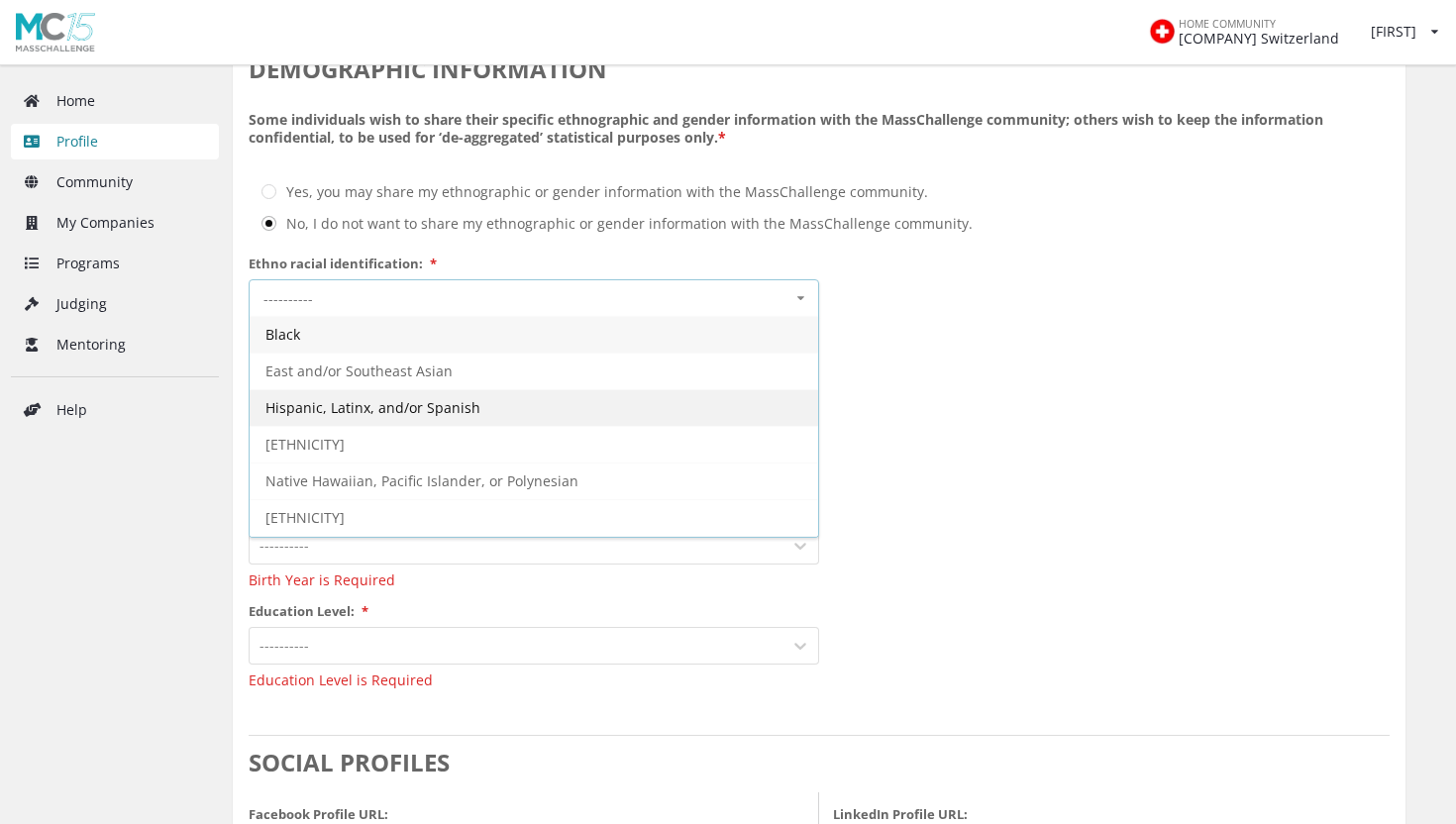 click on "[ETHNICITY]" at bounding box center [534, 407] 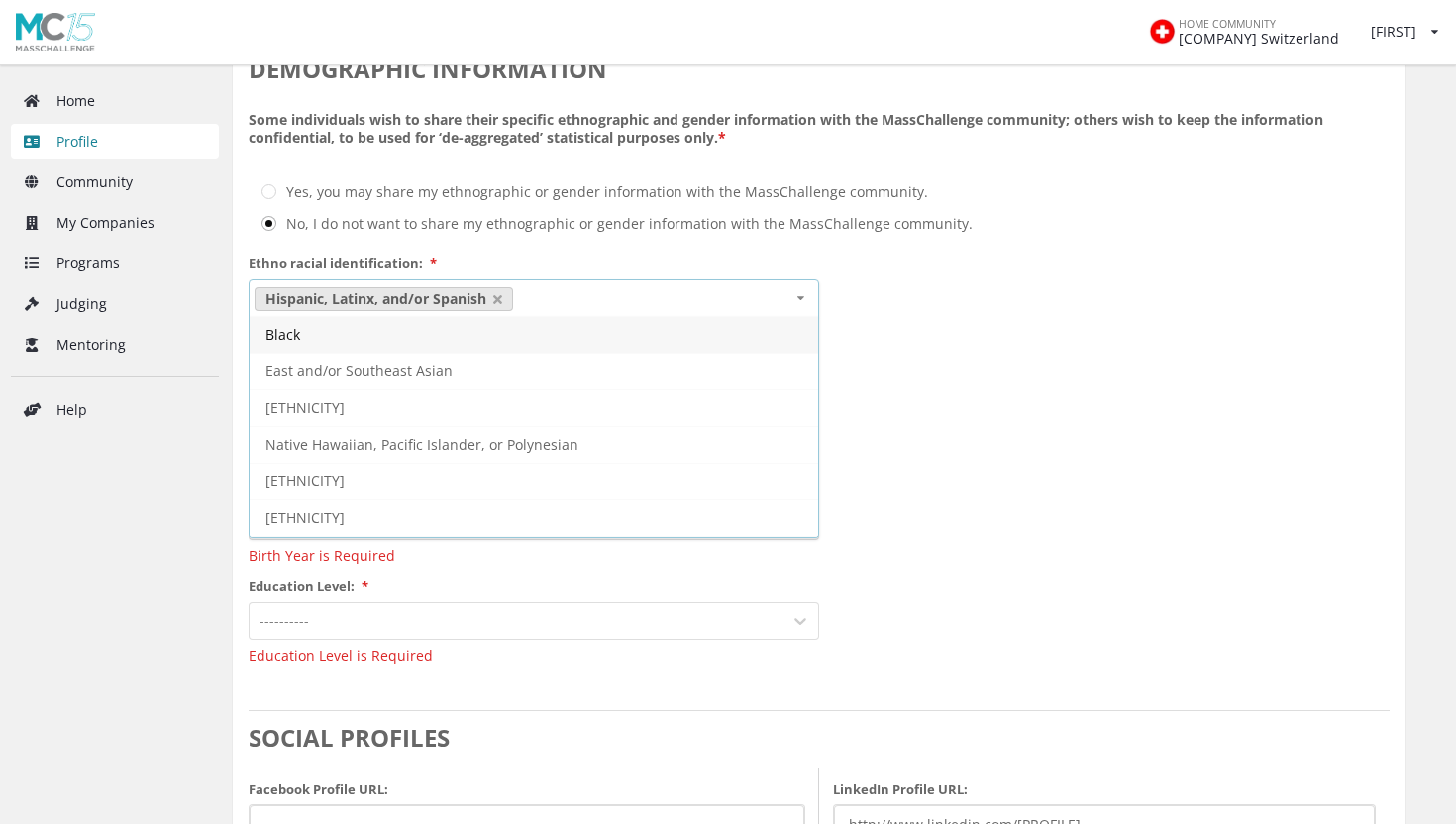click on "DEMOGRAPHIC INFORMATION Some individuals wish to share their specific ethnographic and gender information with the MassChallenge community; others wish to keep the information confidential, to be used for ‘de-aggregated’ statistical purposes only.  * Yes, you may share my ethnographic or gender information with the MassChallenge community. No, I do not want to share my ethnographic or gender information with the MassChallenge community. Ethno racial identification:  *   Hispanic, Latinx, and/or Spanish Black East and/or Southeast Asian Indigenous Native Hawaiian, Pacific Islander, or Polynesian Middle Eastern and/or North African North and/or Central Asian South Asian White or Caucasian I prefer not to say Select as many options as you feel best represent your identity. Please press and hold Control (CTRL) on PCs or Command (⌘) on Macs to select multiple options Gender Identity:  *   Female Male Cisgender Transgender Non-Binary I Prefer To Self-describe I Prefer Not To Say Birth Year:  *   ---------- *" at bounding box center (819, 360) 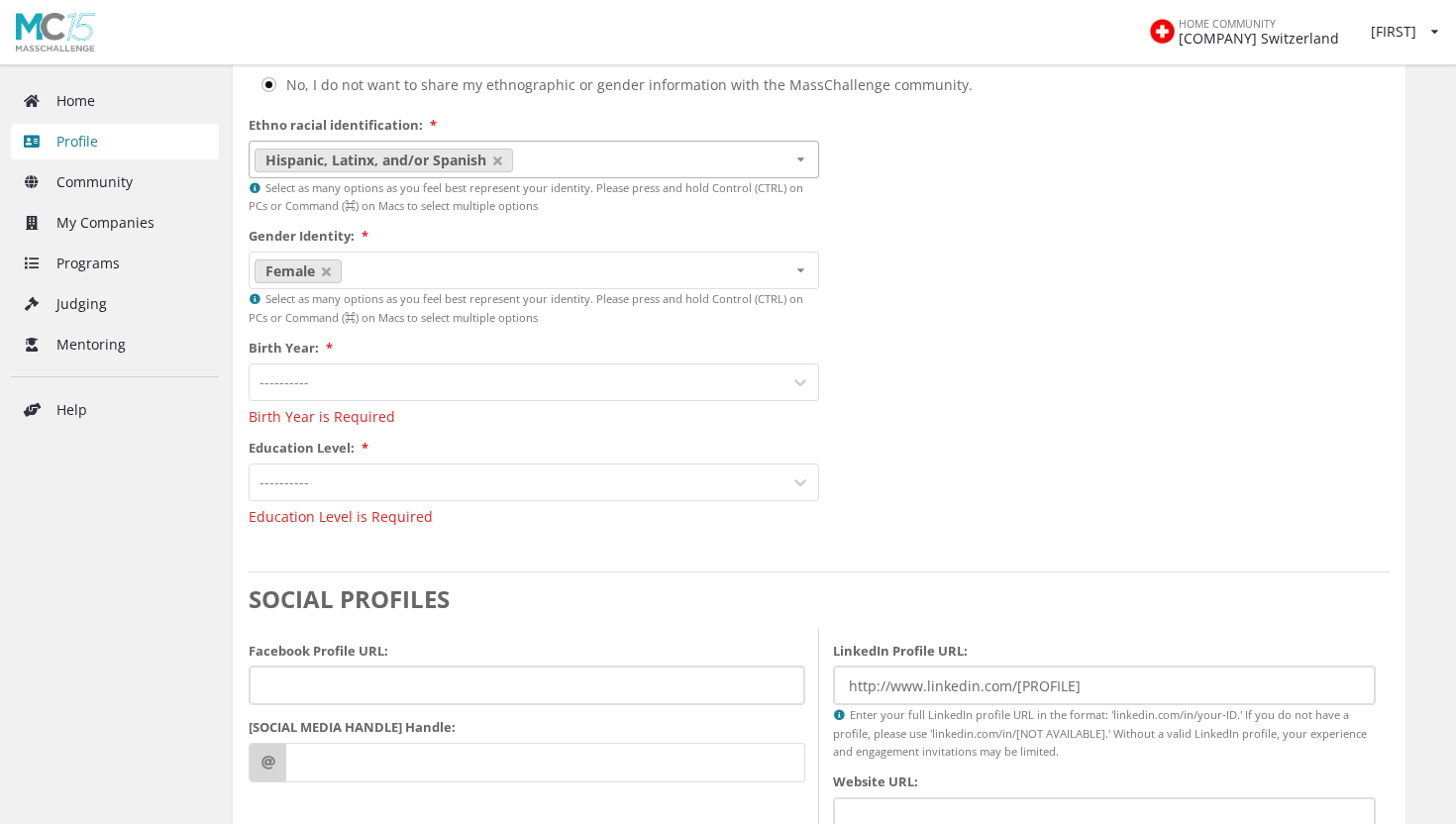 scroll, scrollTop: 1543, scrollLeft: 0, axis: vertical 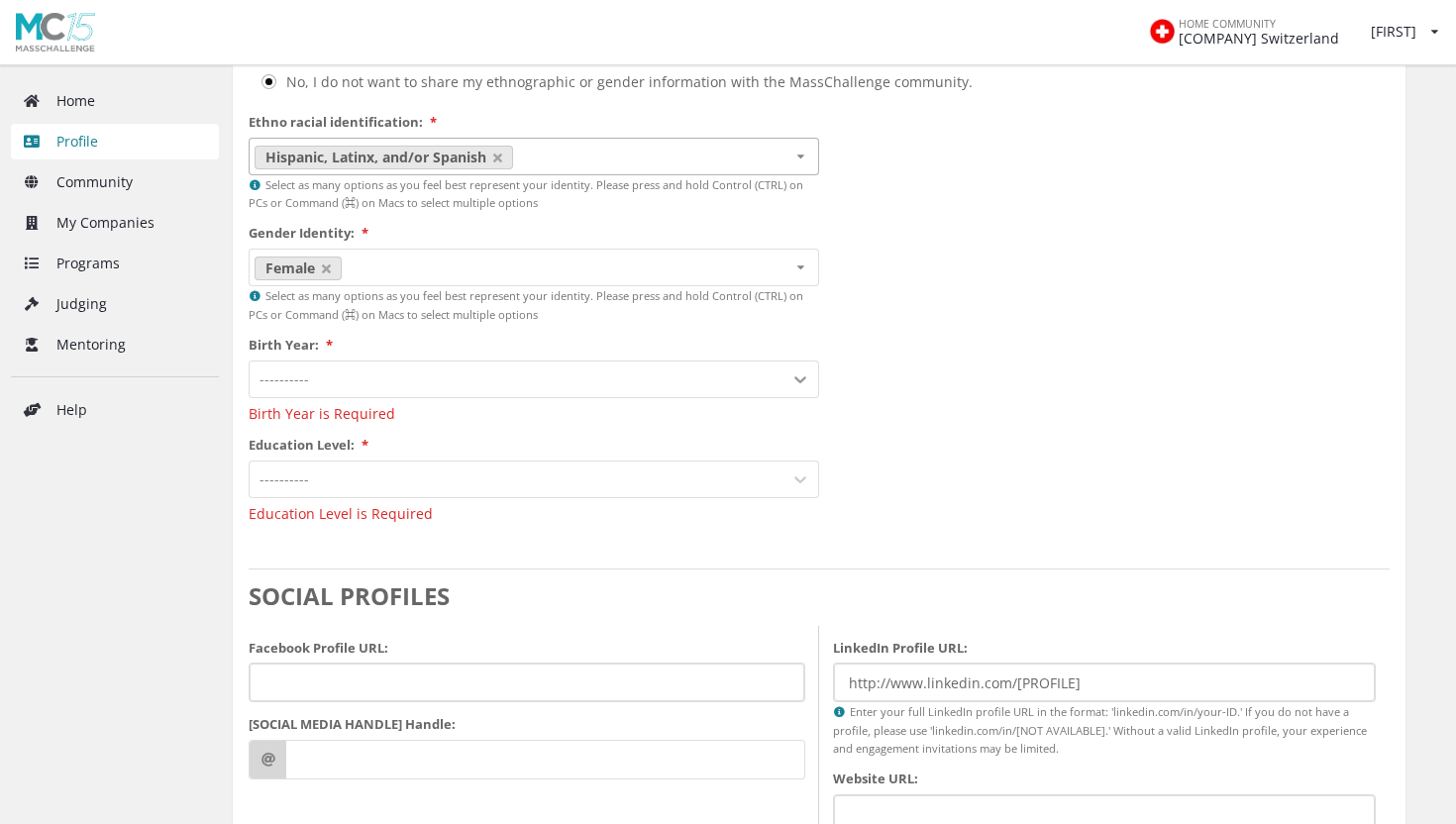 click at bounding box center [800, 379] 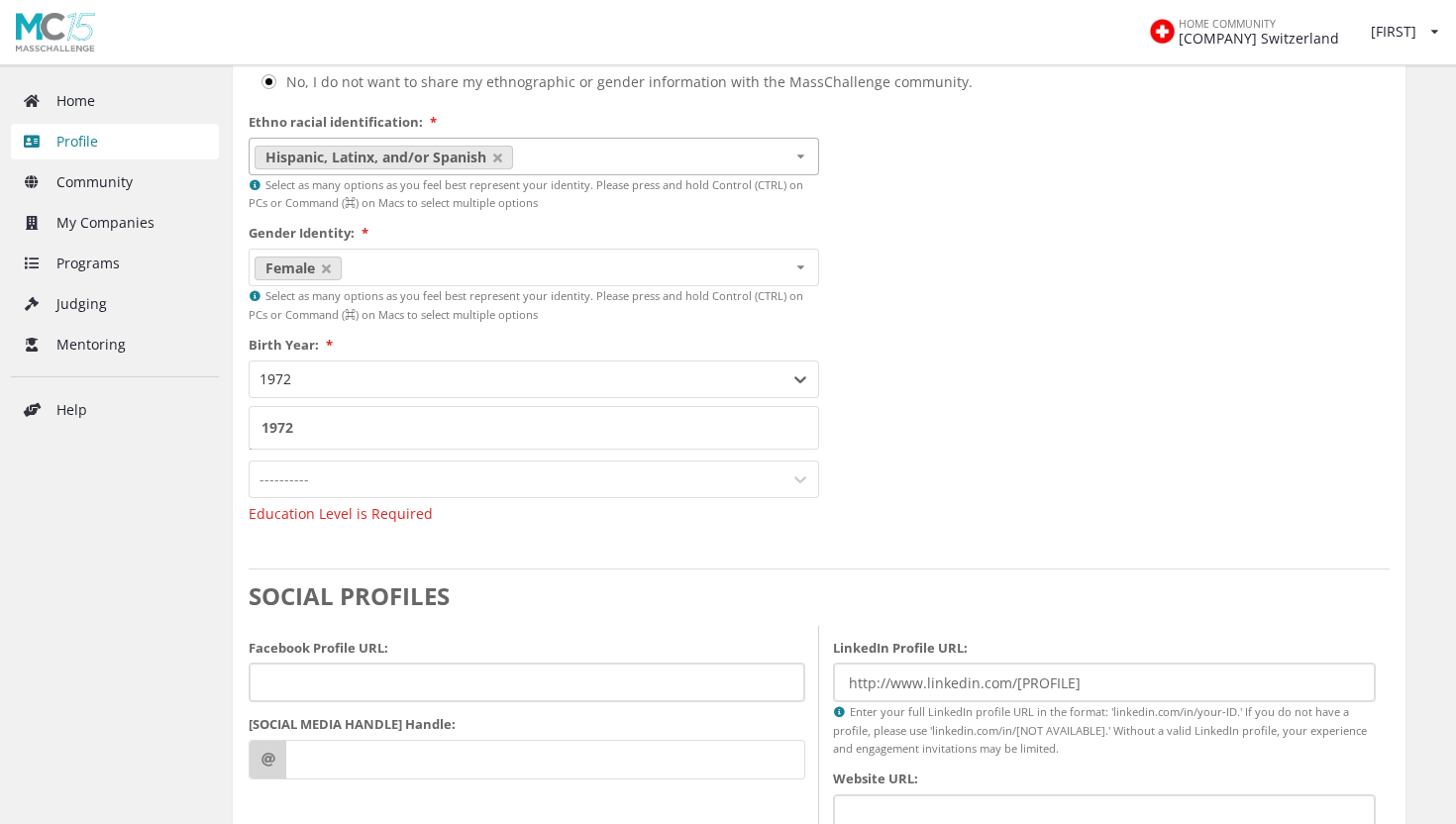 click on "[BIRTH YEAR]" at bounding box center (534, 428) 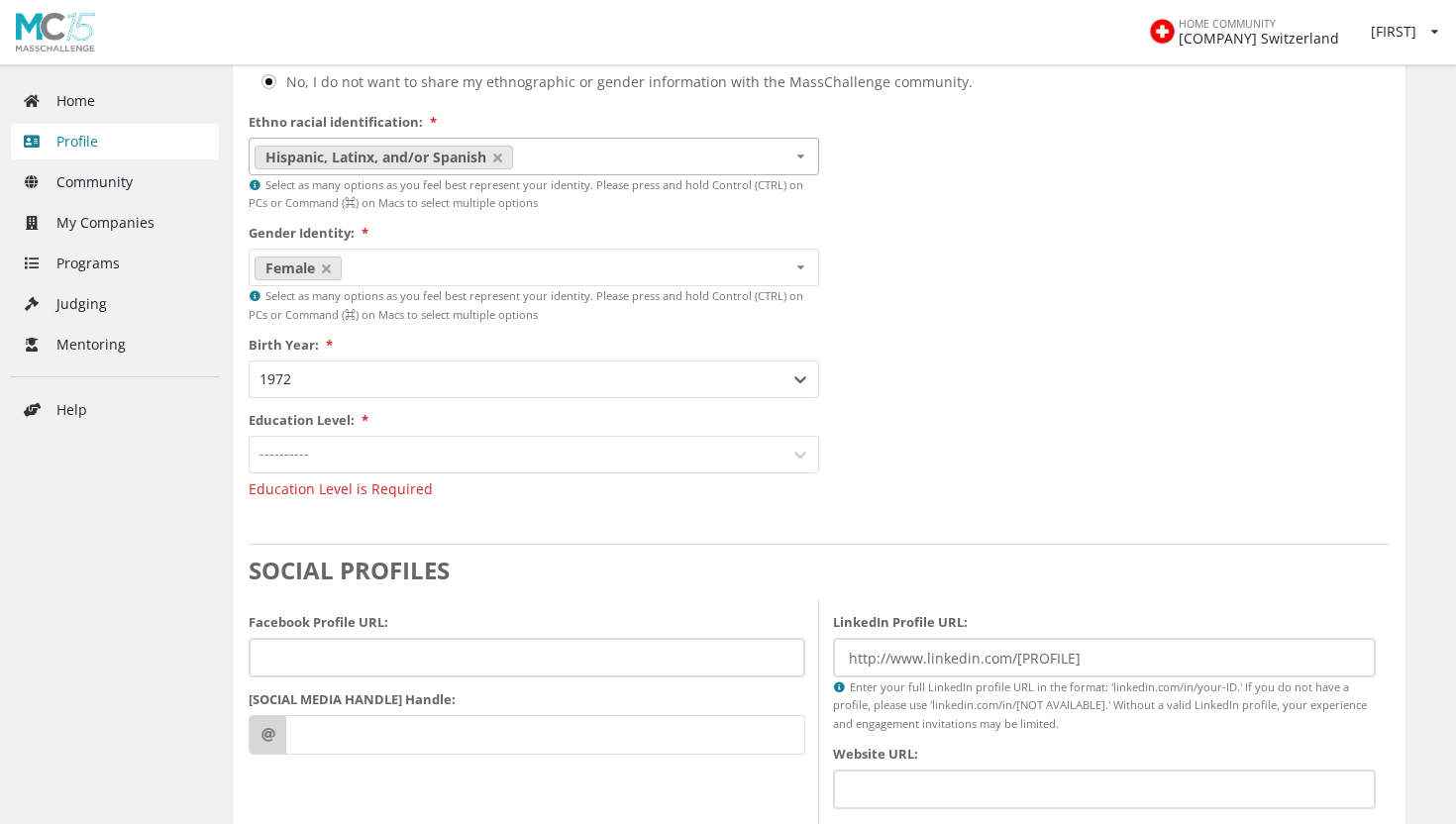 click at bounding box center (516, 454) 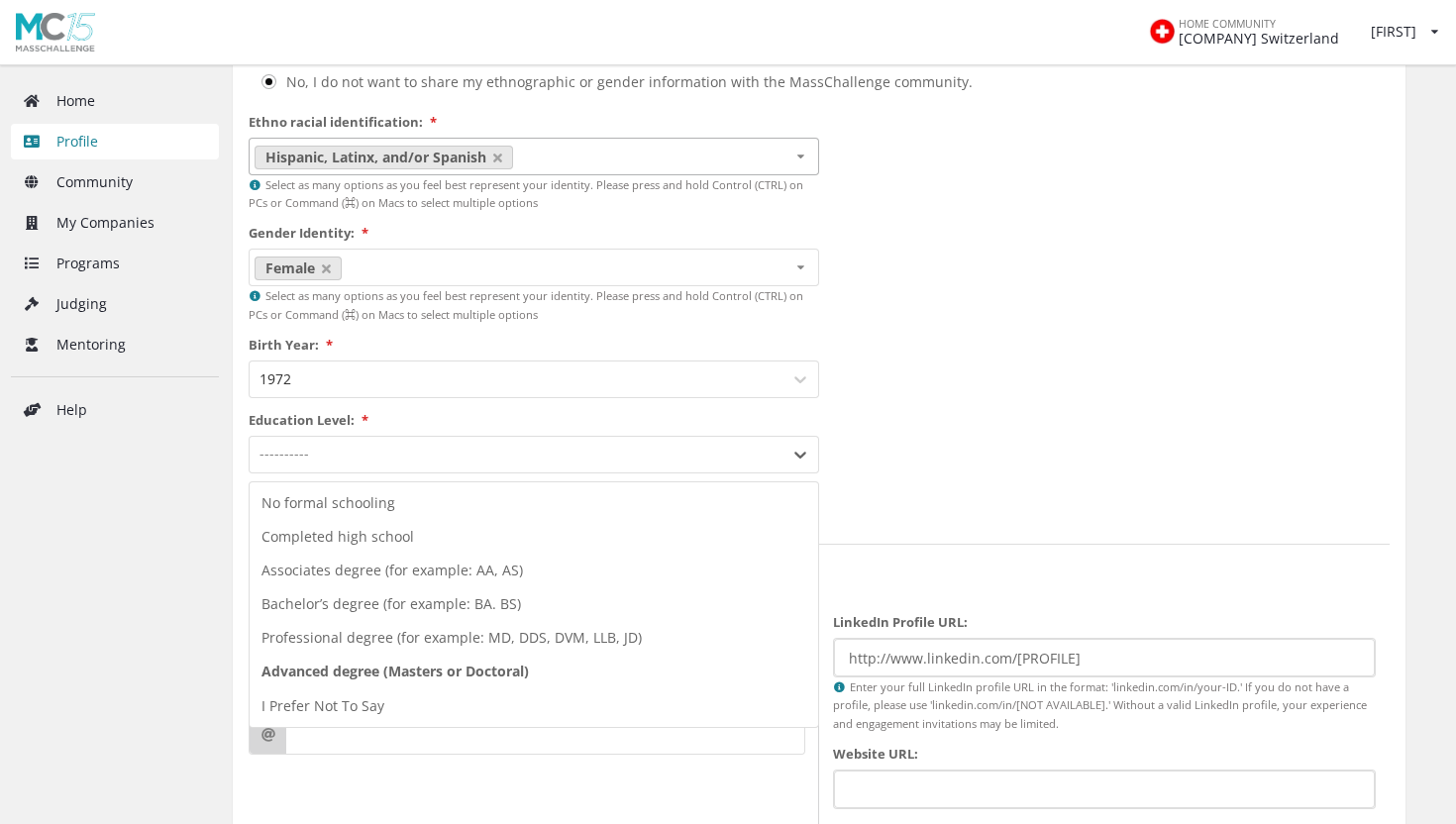 click on "[EDUCATION LEVEL]" at bounding box center [534, 671] 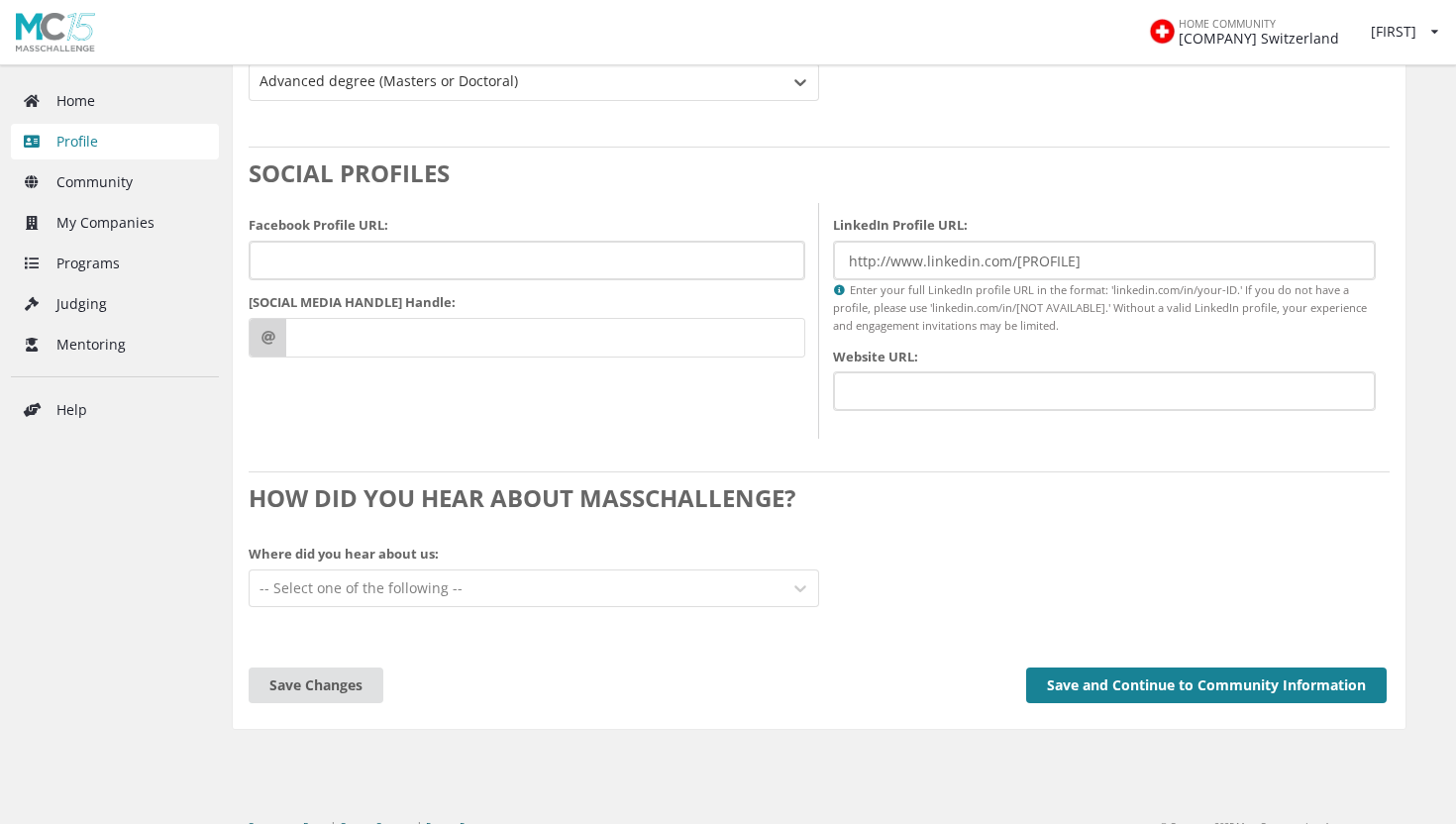 scroll, scrollTop: 1963, scrollLeft: 0, axis: vertical 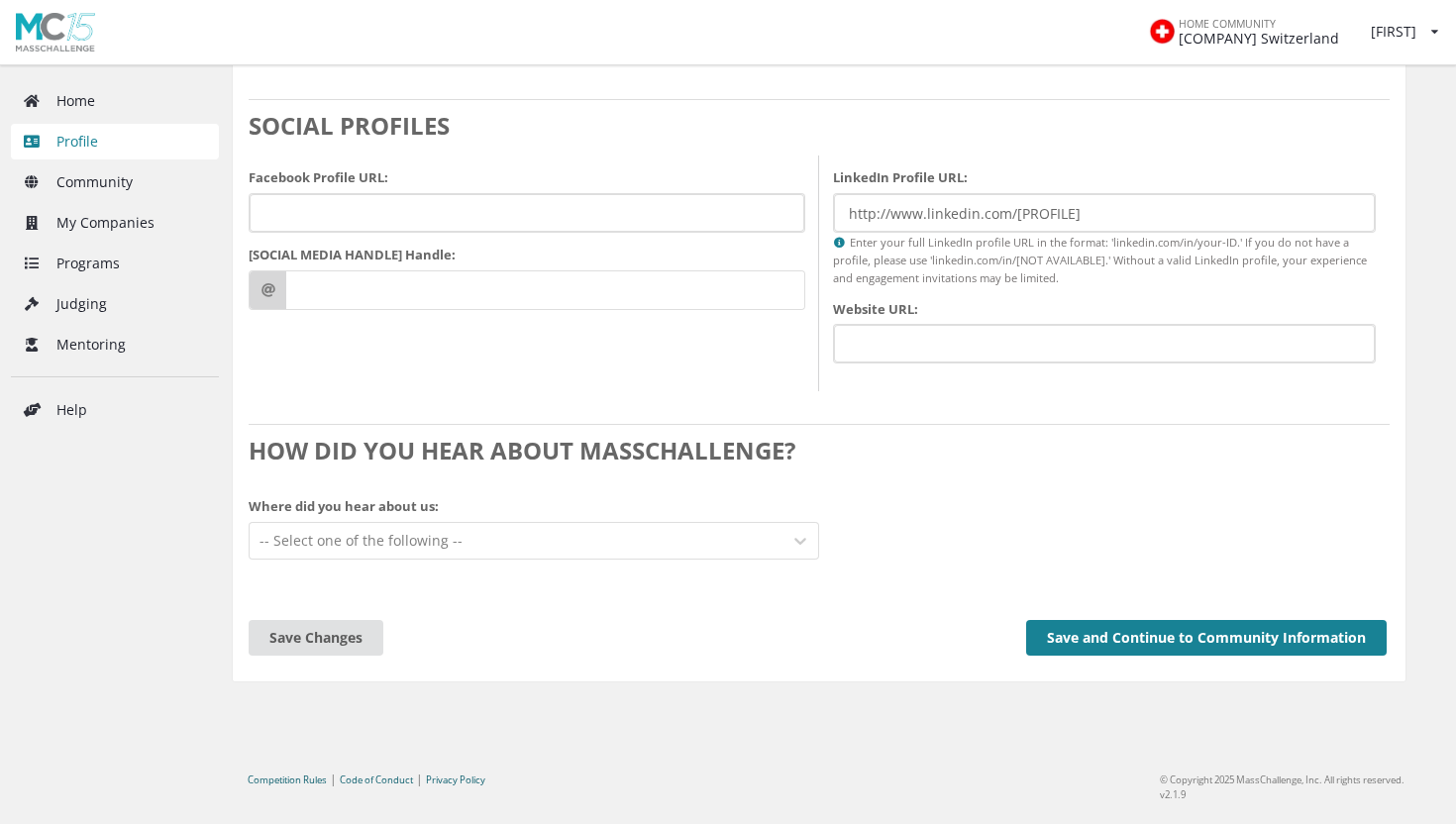 click on "[COMMUNITY INFORMATION]" at bounding box center (1206, 638) 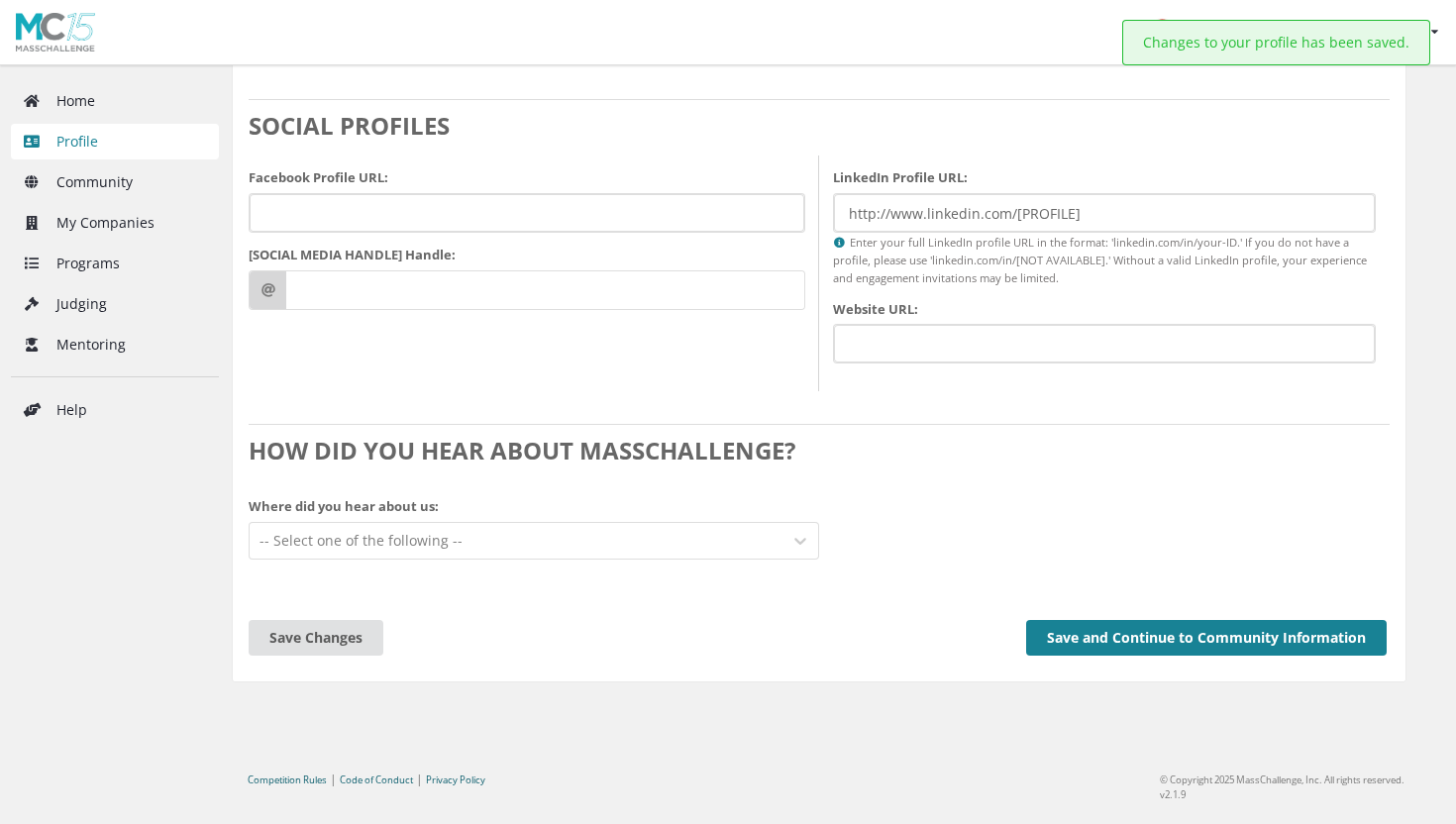 scroll, scrollTop: 111, scrollLeft: 0, axis: vertical 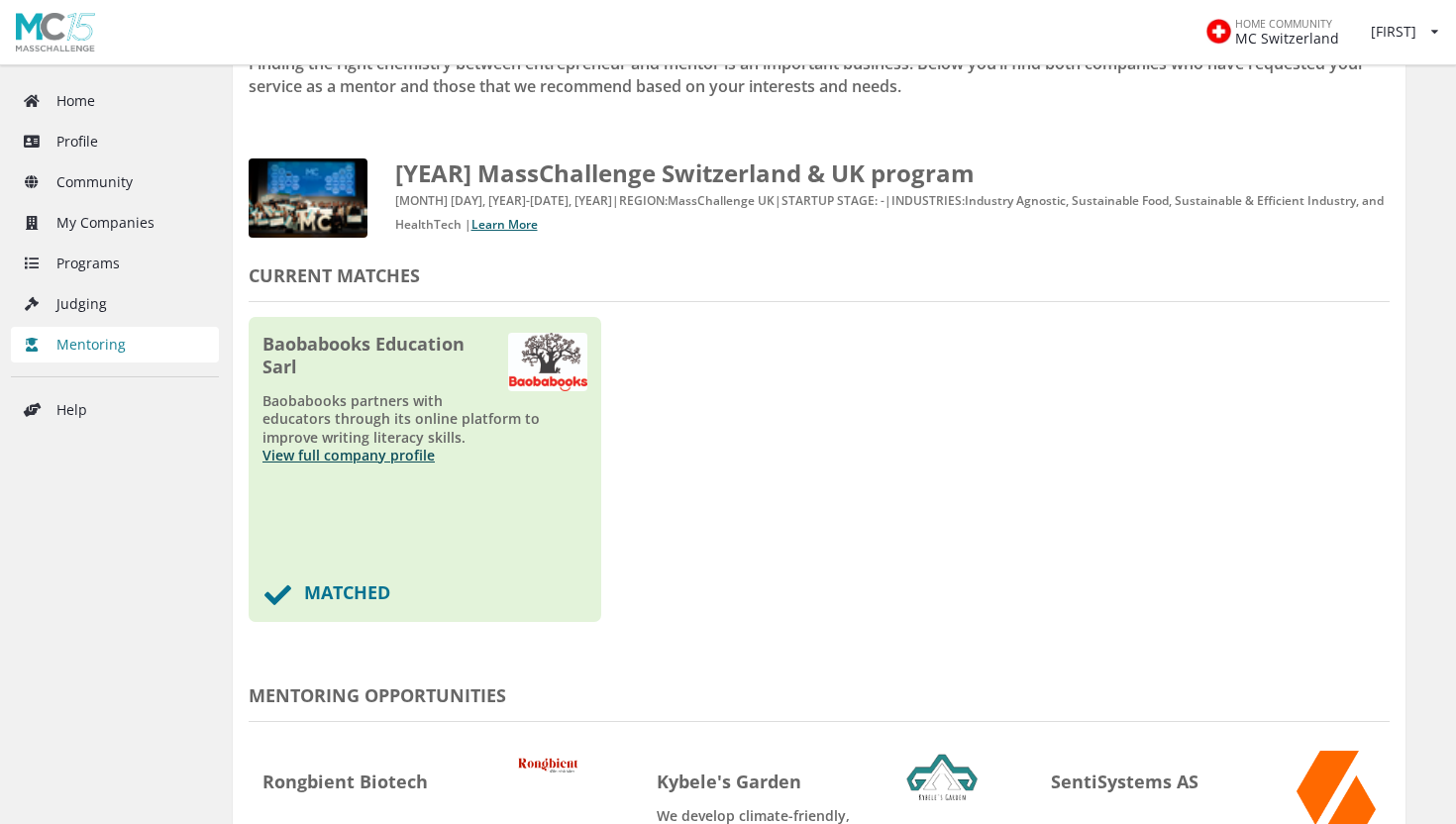 click on "View full company profile" at bounding box center (349, 455) 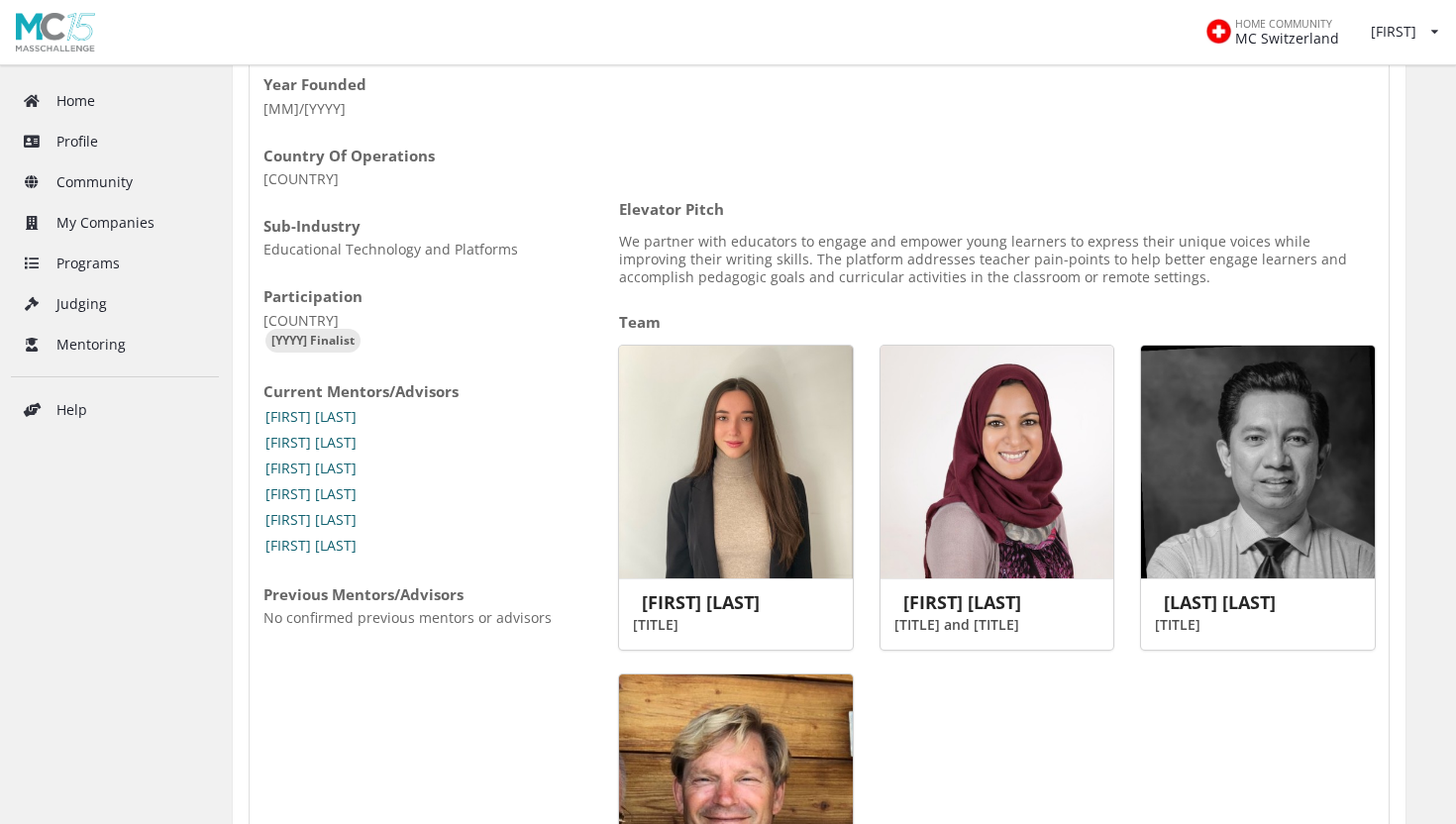 scroll, scrollTop: 506, scrollLeft: 0, axis: vertical 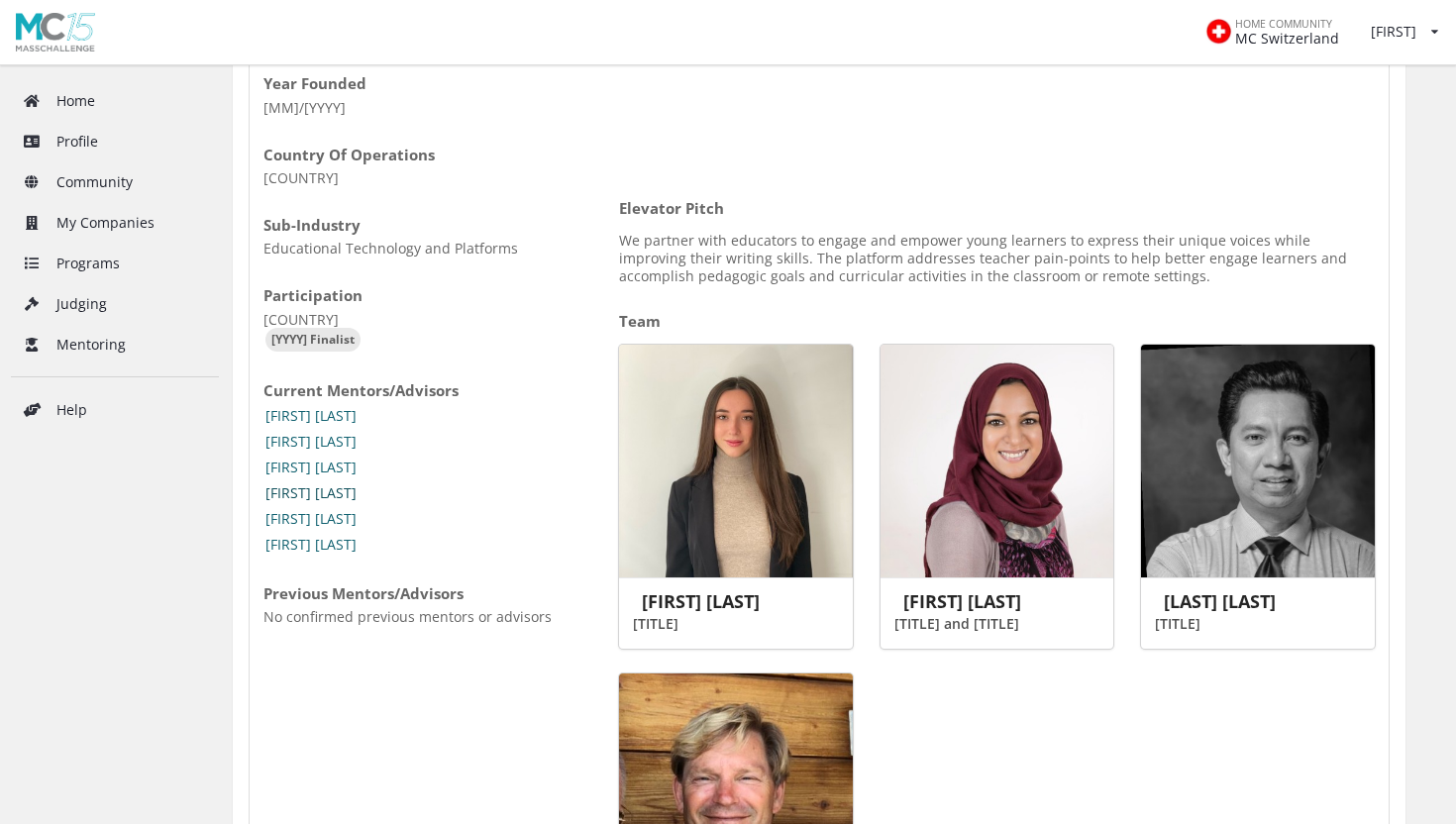 click on "[FIRST] [LAST]" at bounding box center (311, 493) 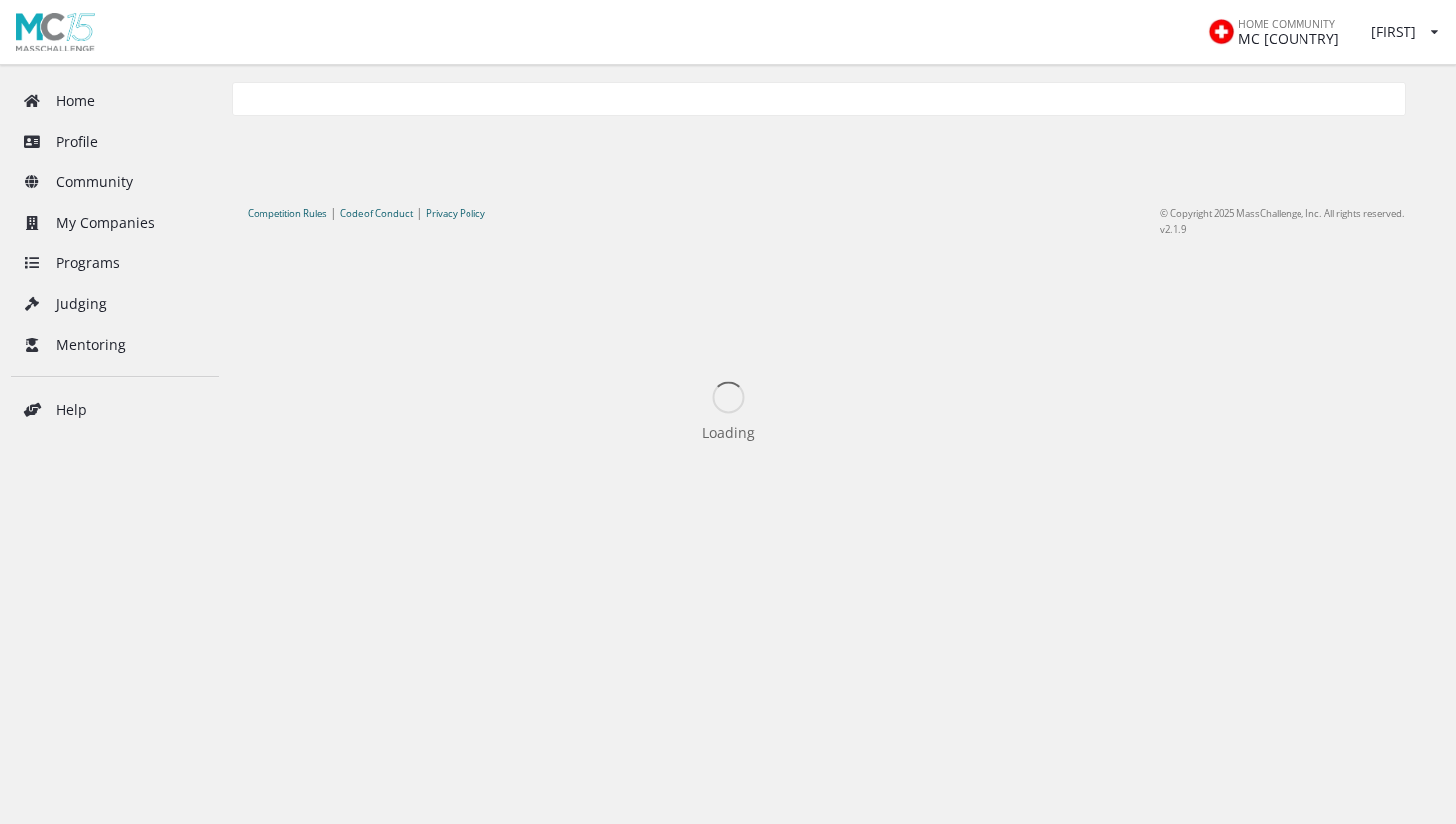 scroll, scrollTop: 0, scrollLeft: 0, axis: both 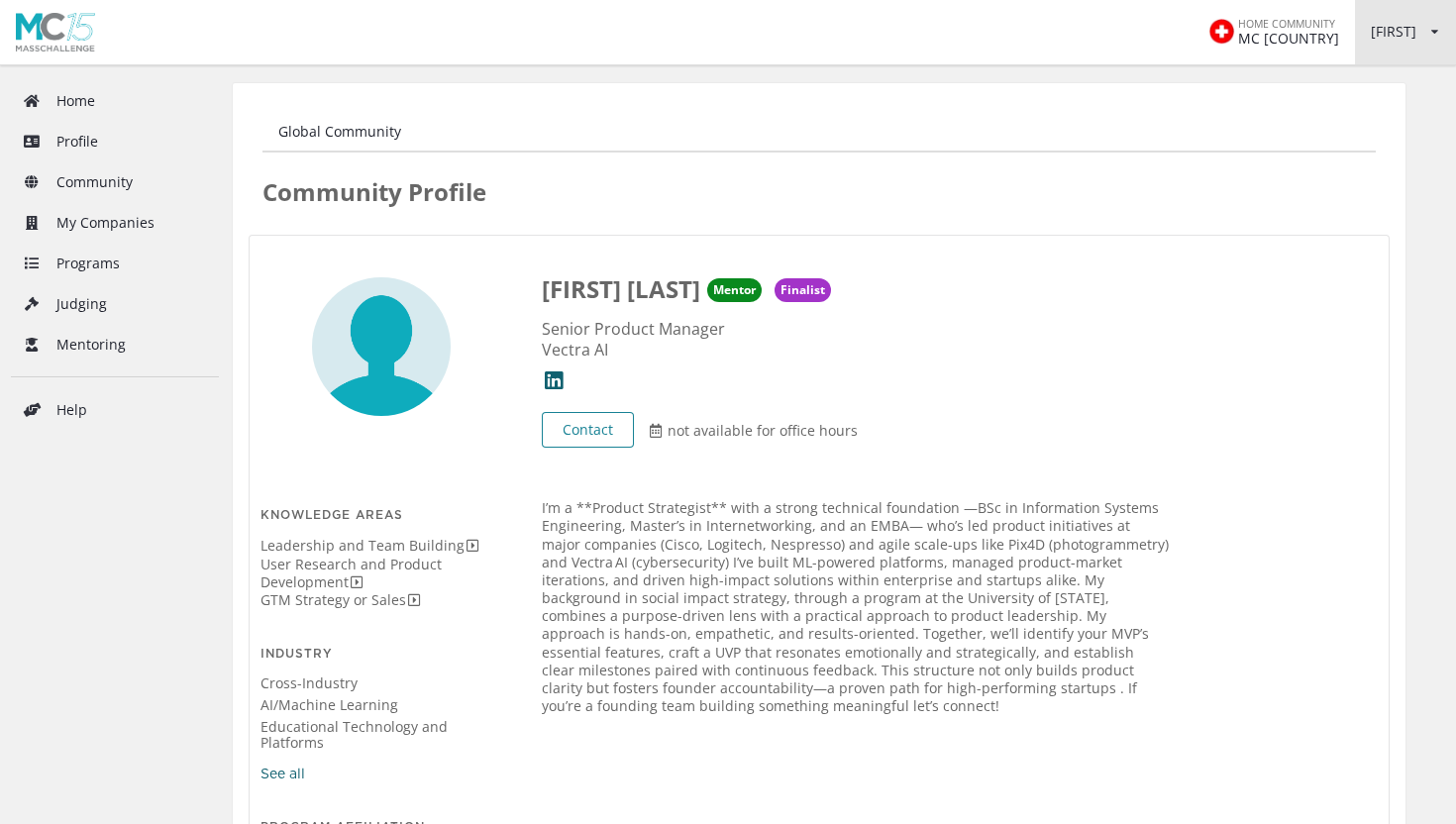 click on "Claudia
View/edit profile
Change password
Log out" at bounding box center [1405, 32] 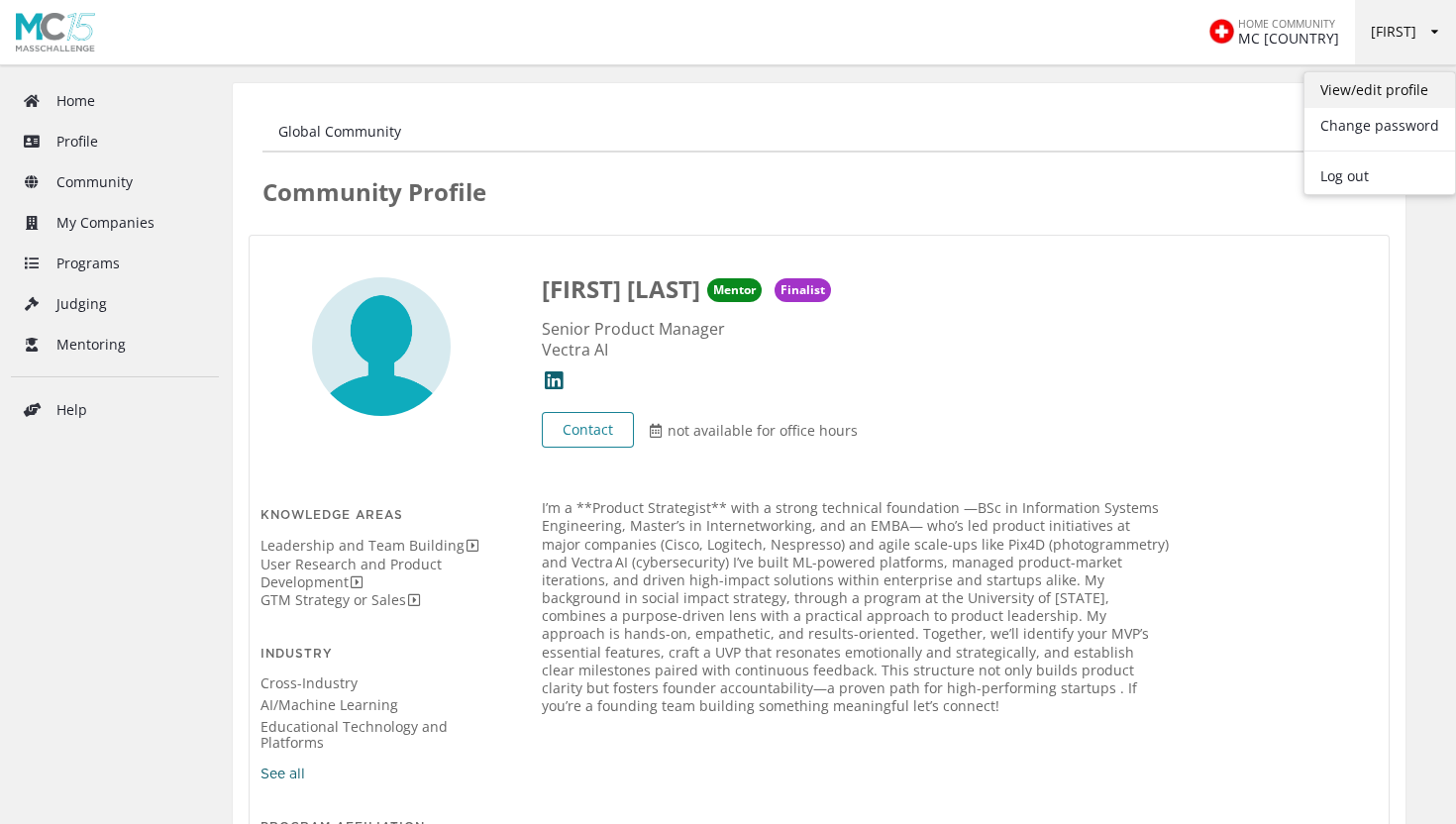 click on "View/edit profile" at bounding box center [1380, 90] 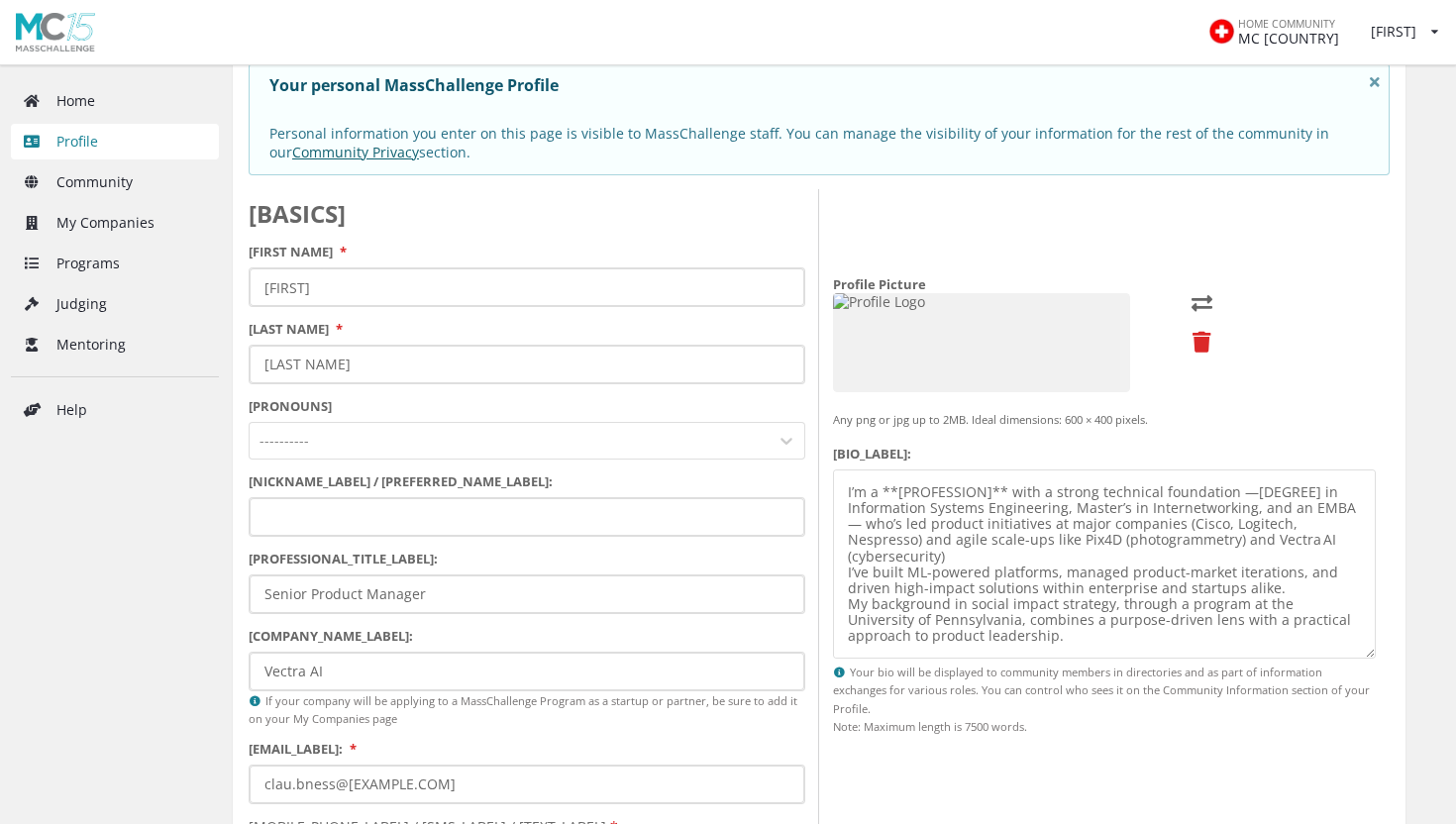 scroll, scrollTop: 160, scrollLeft: 0, axis: vertical 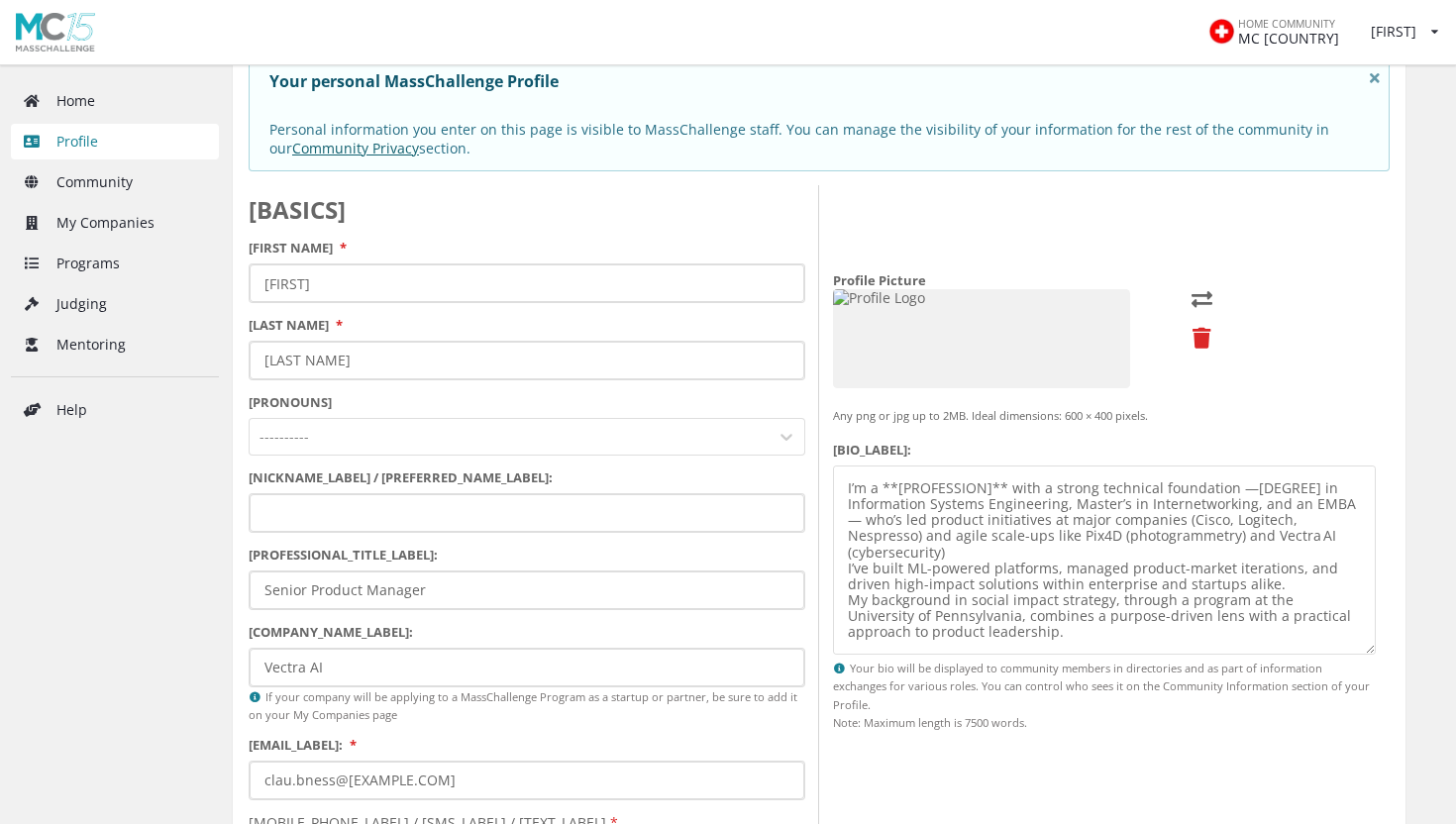 click on "Bio:" at bounding box center [1104, 560] 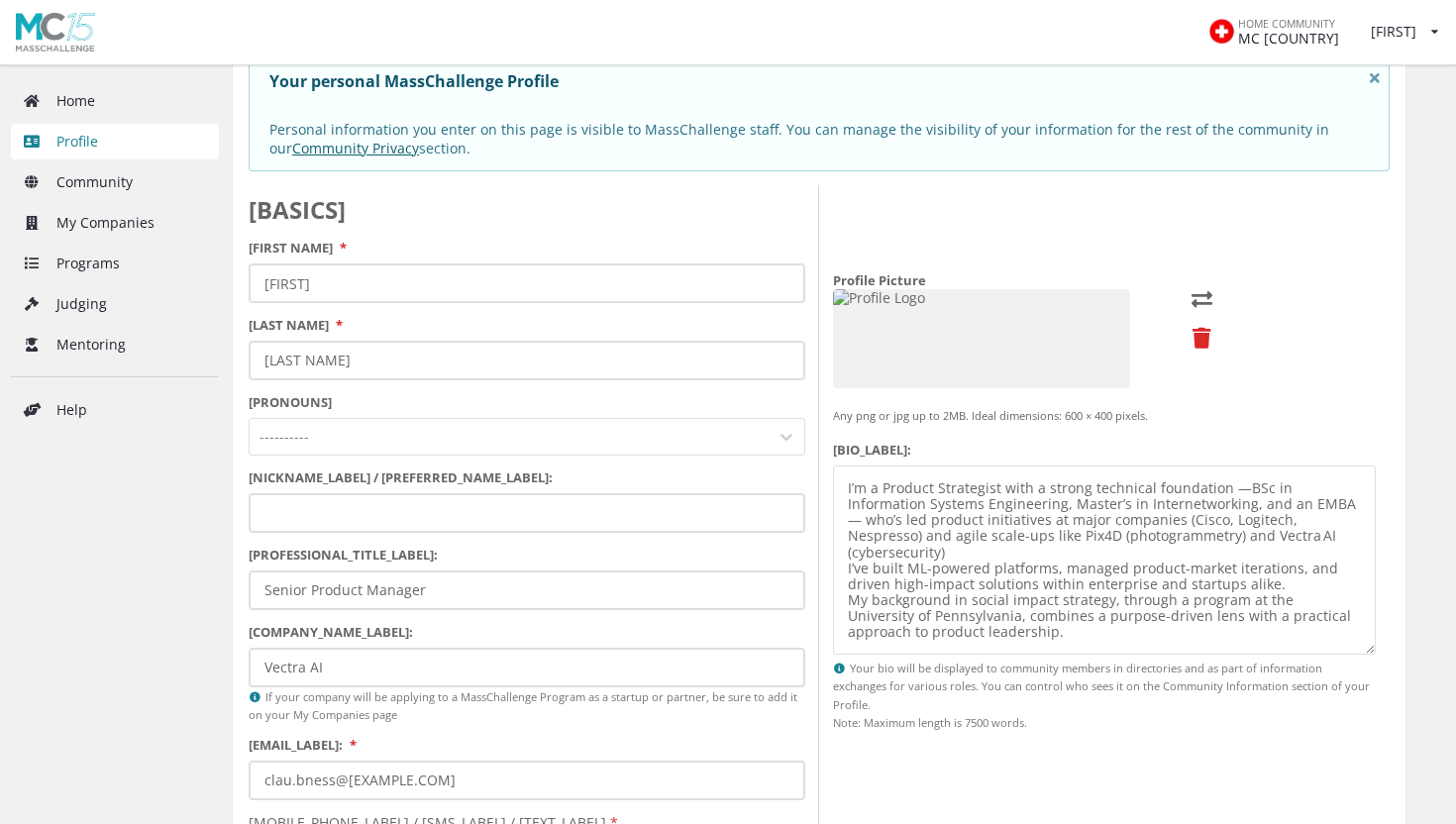 click on "Bio:" at bounding box center [1104, 560] 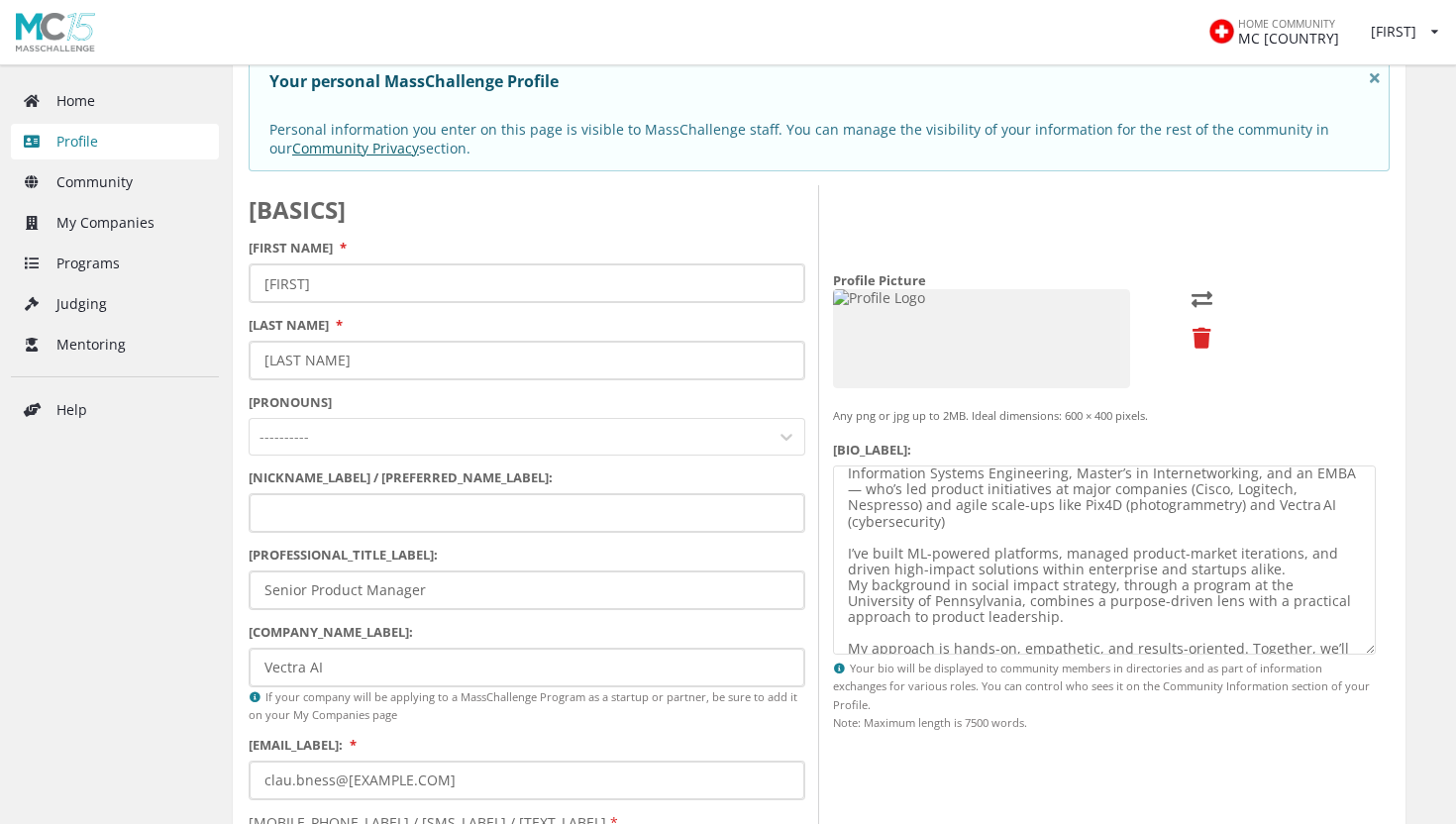 scroll, scrollTop: 127, scrollLeft: 0, axis: vertical 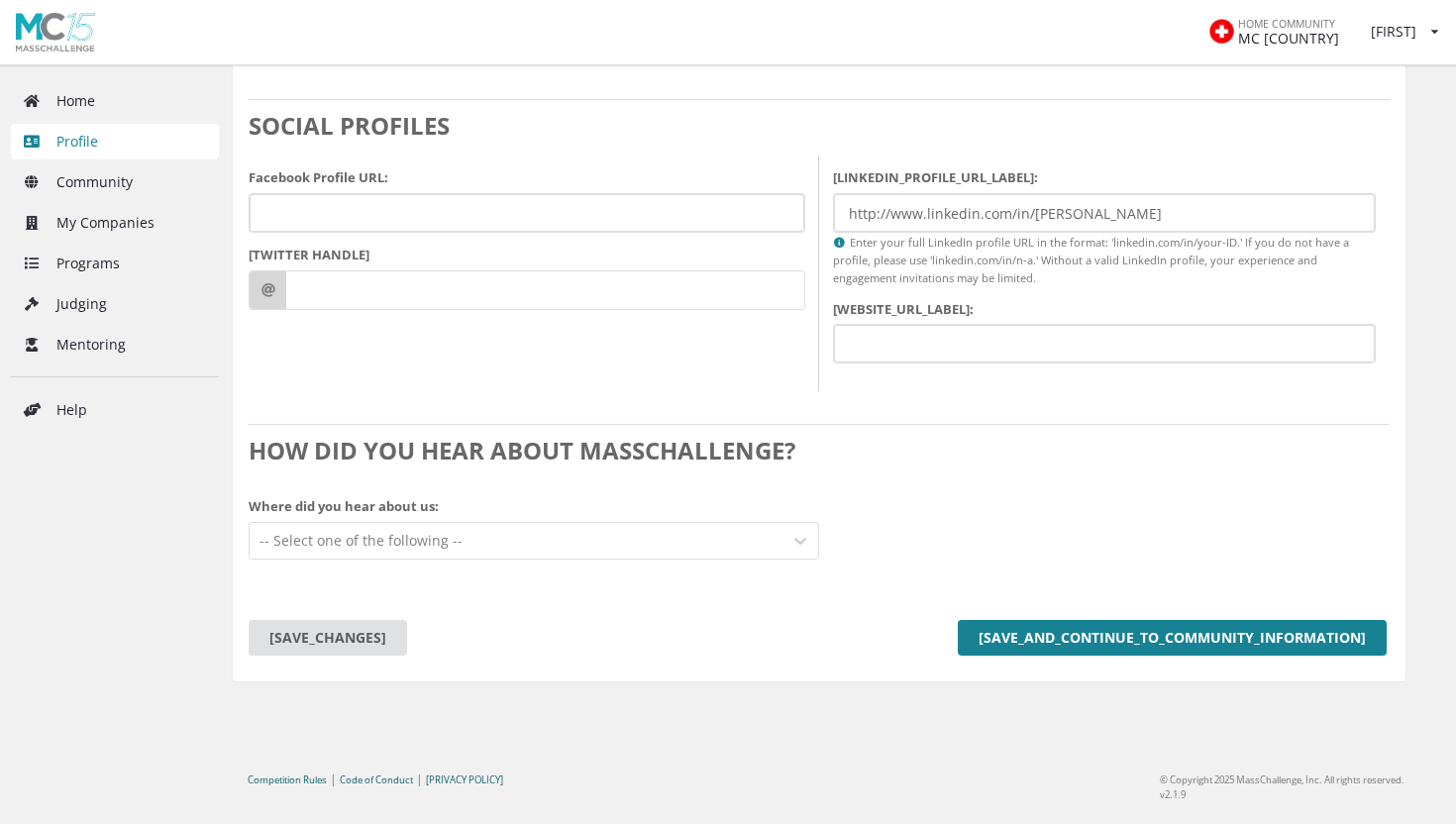 type on "I’m a Product Strategist with a strong technical foundation —BSc in Information Systems Engineering, Master’s in Internetworking, and an EMBA— who’s led product initiatives at major companies (Cisco, Logitech, Nespresso) and agile scale-ups like Pix4D (photogrammetry) and Vectra AI (cybersecurity)
I’ve built ML-powered platforms, managed product-market iterations, and driven high-impact solutions within enterprise and startups alike.
My background in social impact strategy, through a program at the University of Pennsylvania, combines a purpose-driven lens with a practical approach to product leadership.
My approach is hands-on, empathetic, and results-oriented. Together, we’ll identify your MVP’s essential features, craft a UVP that resonates emotionally and strategically, and establish clear milestones paired with continuous feedback. This structure not only builds product clarity but fosters founder accountability—a proven path for high-performing startups .
If you’re a founding team building someth..." 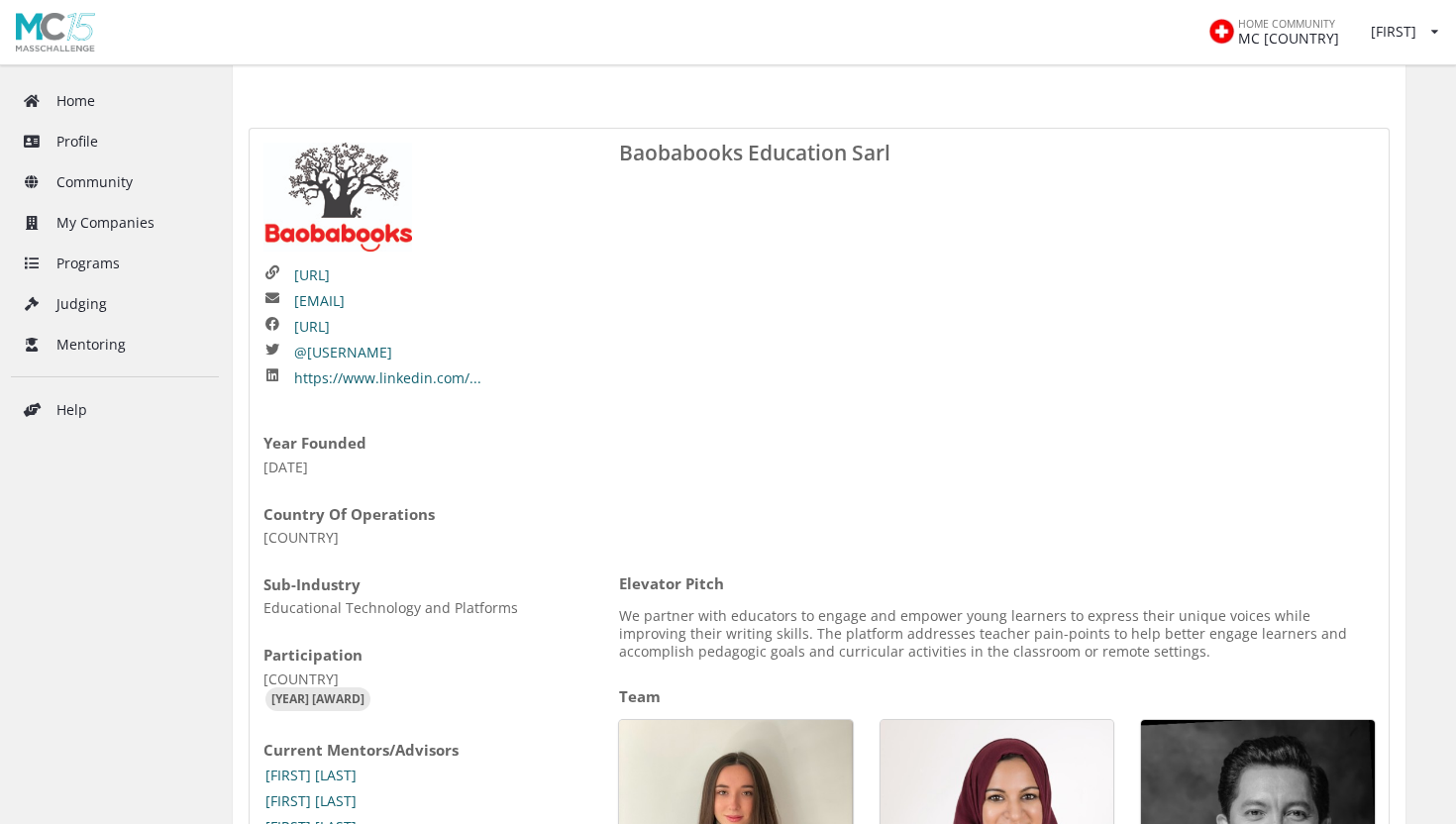 scroll, scrollTop: 271, scrollLeft: 0, axis: vertical 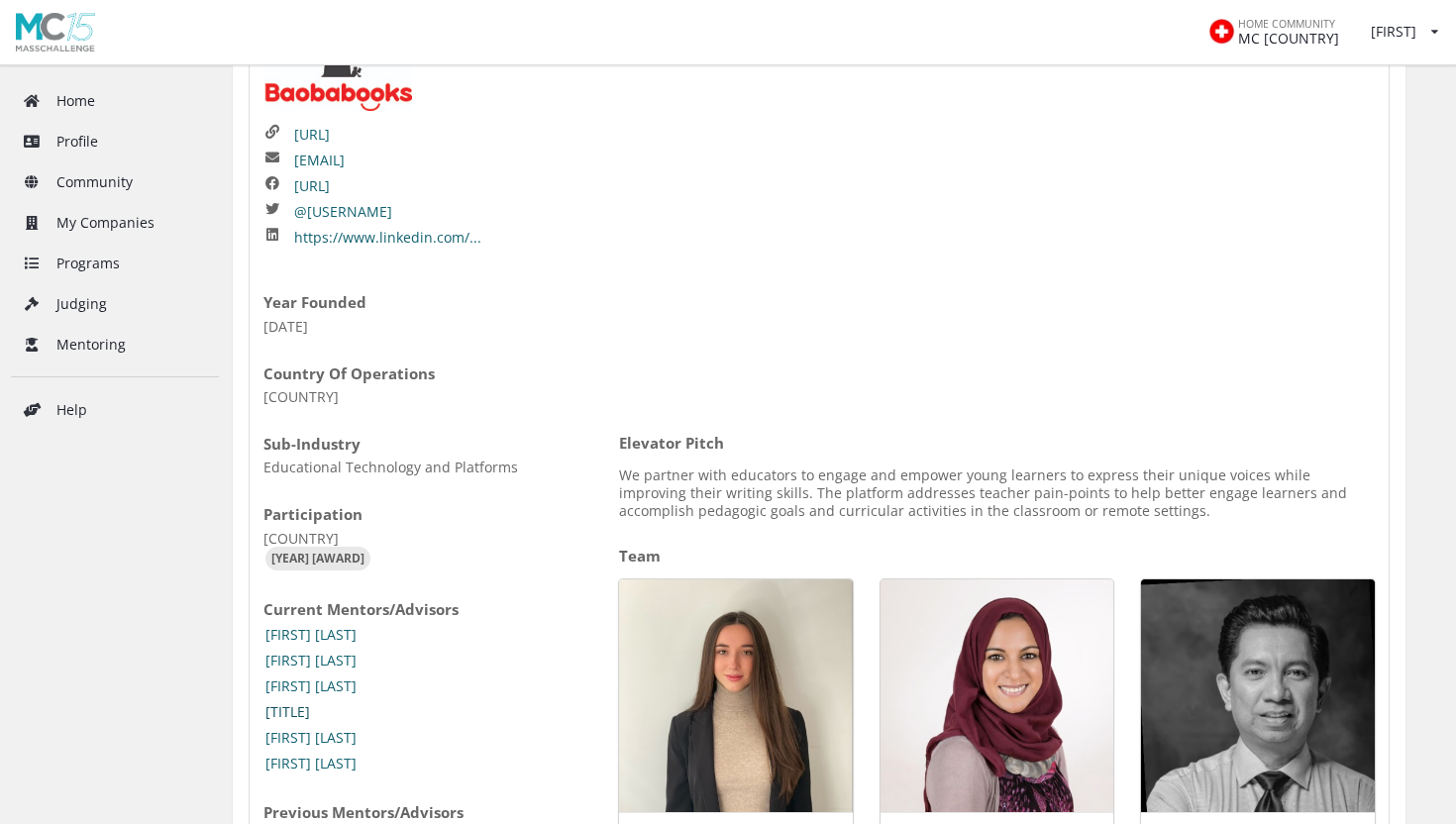 click on "[FIRST] [LAST]" at bounding box center [287, 712] 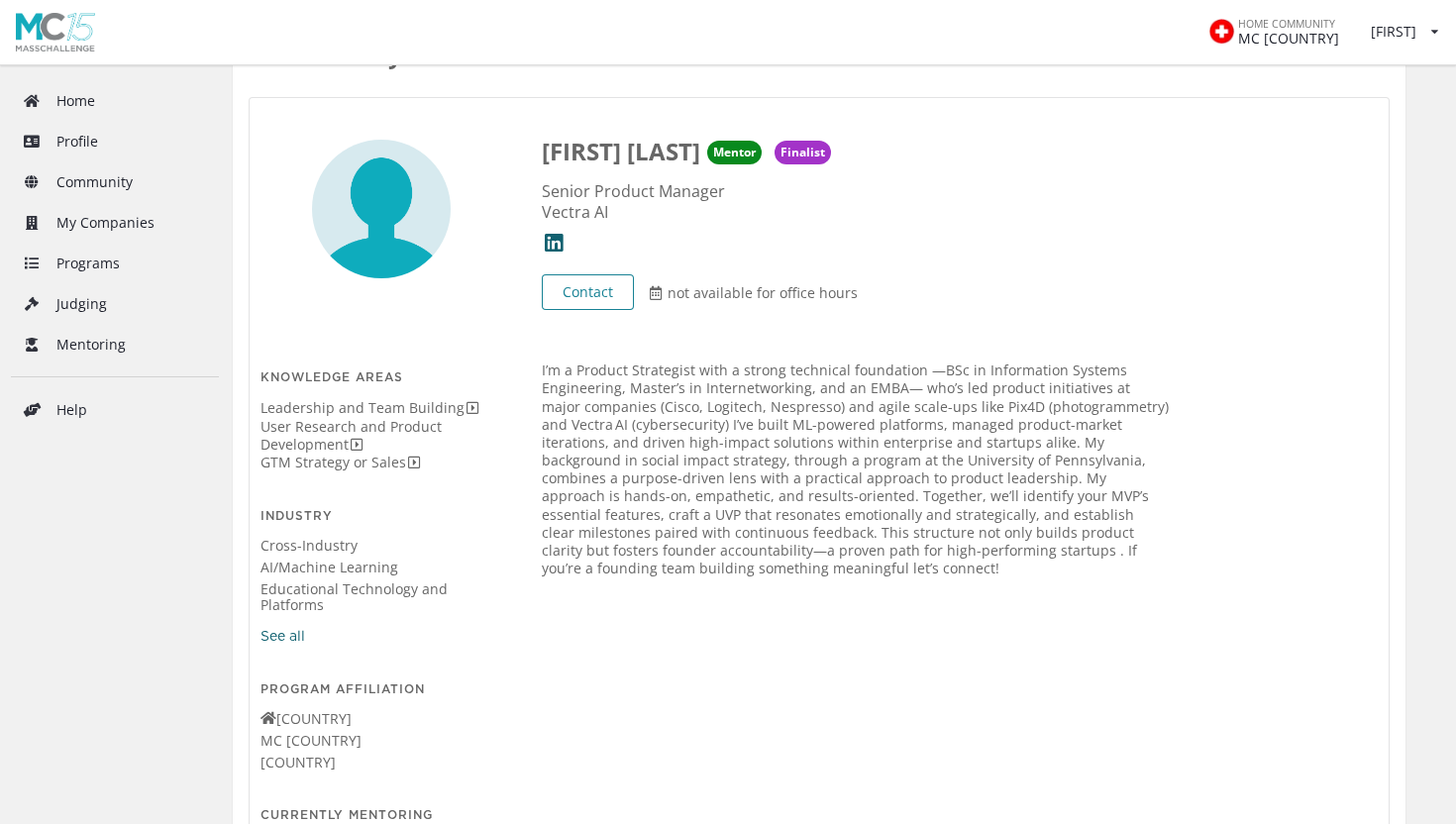 scroll, scrollTop: 72, scrollLeft: 0, axis: vertical 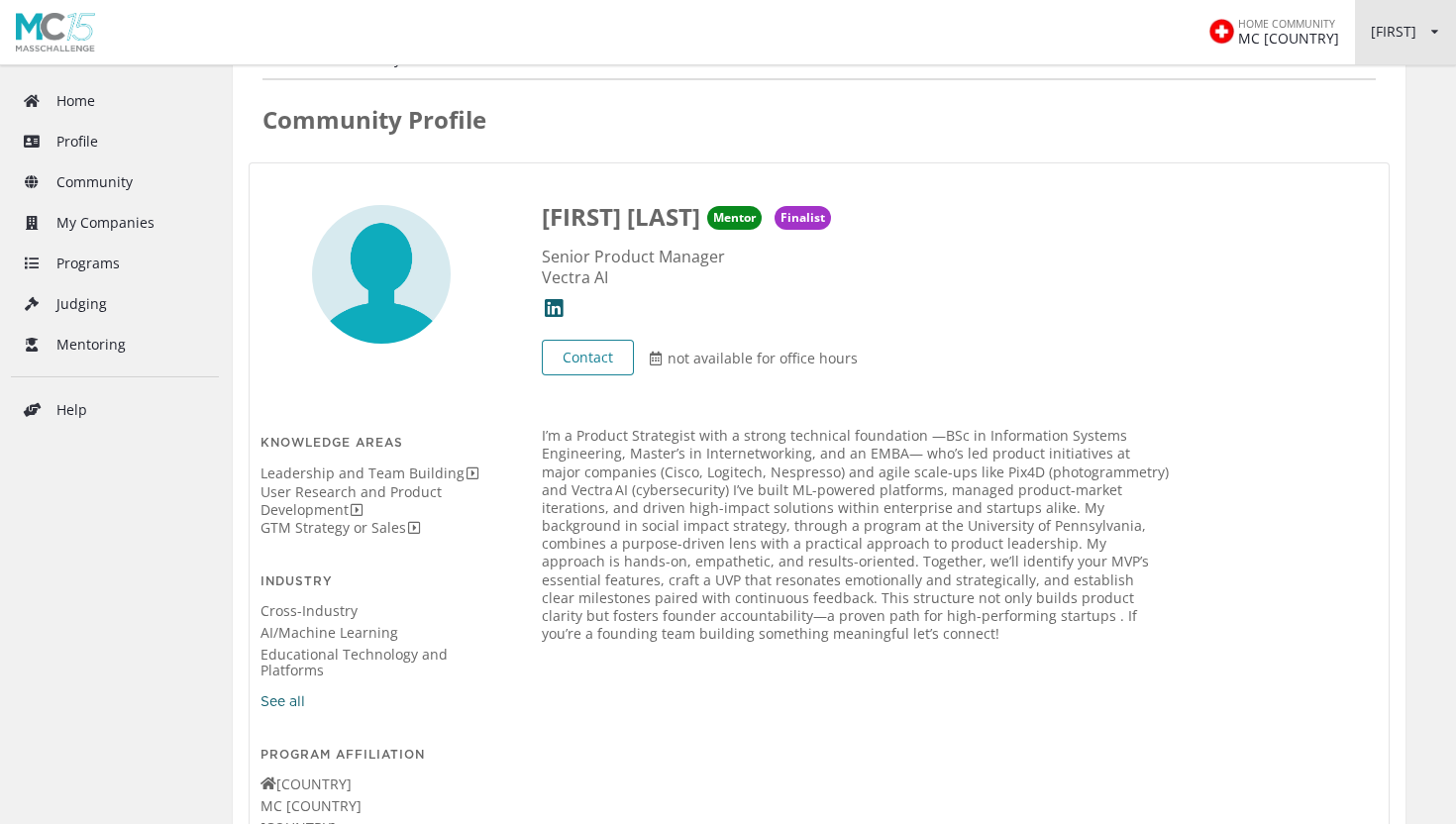 click at bounding box center (1434, 32) 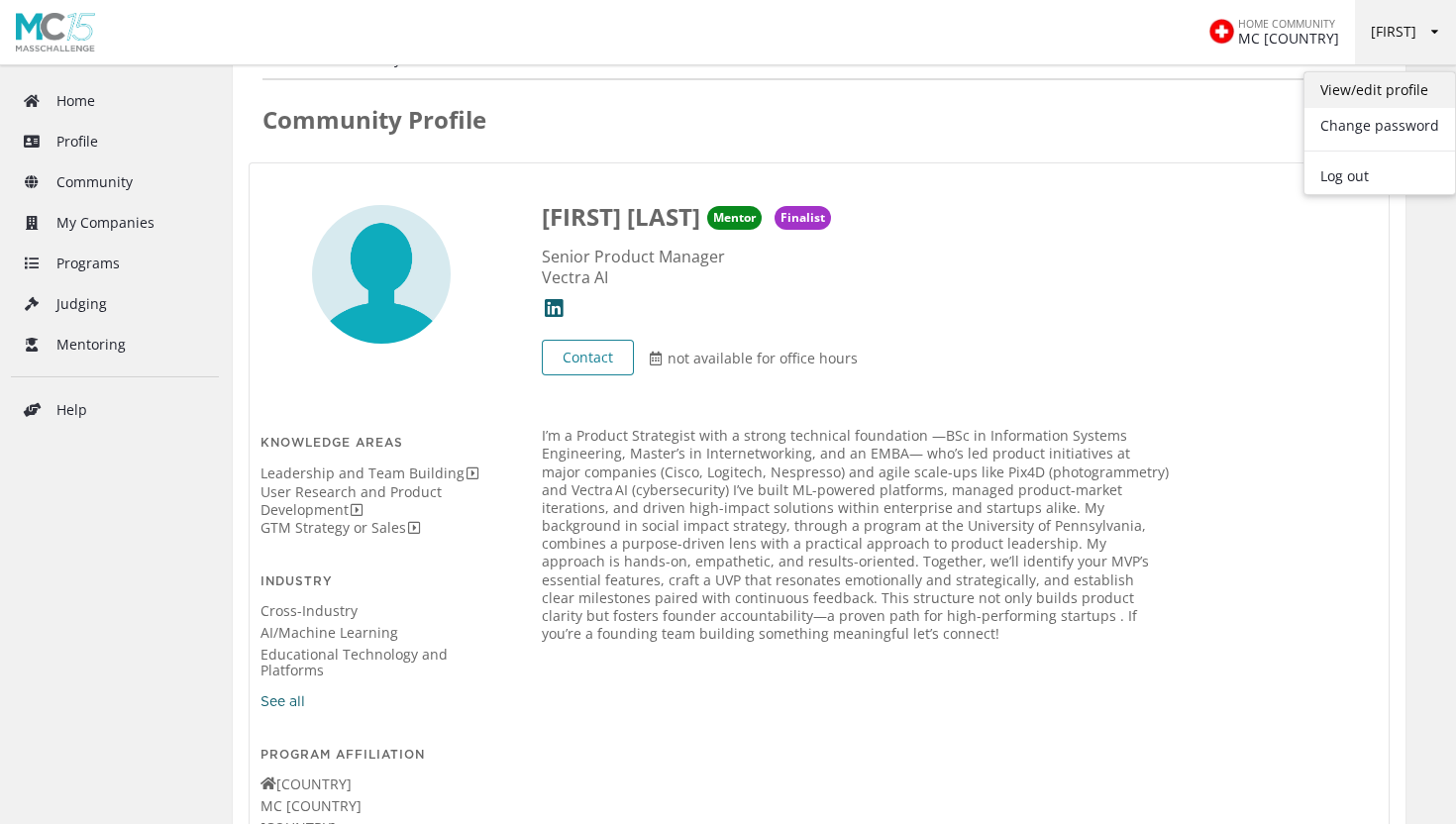 click on "View/edit profile" at bounding box center (1380, 90) 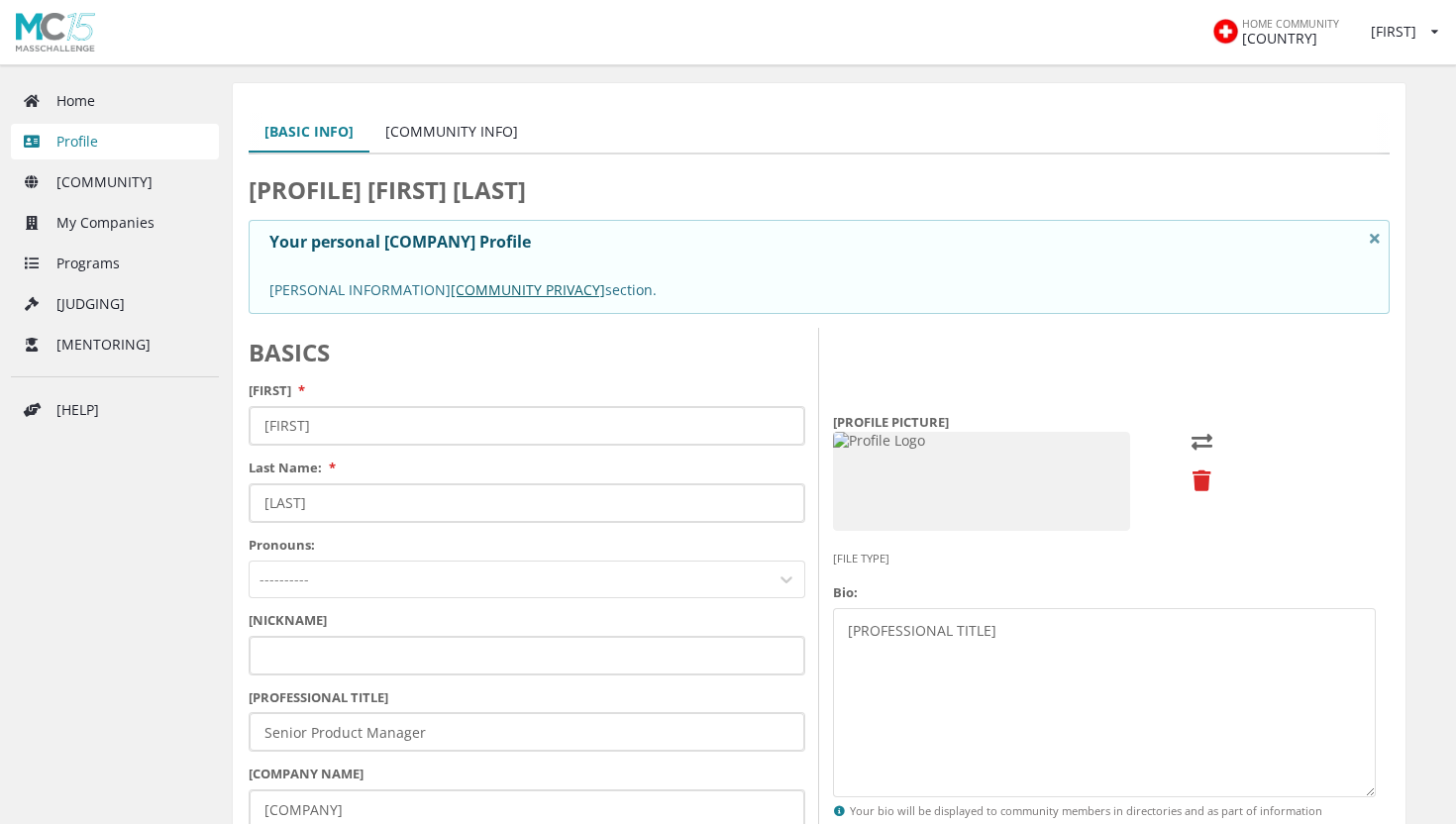 scroll, scrollTop: 0, scrollLeft: 0, axis: both 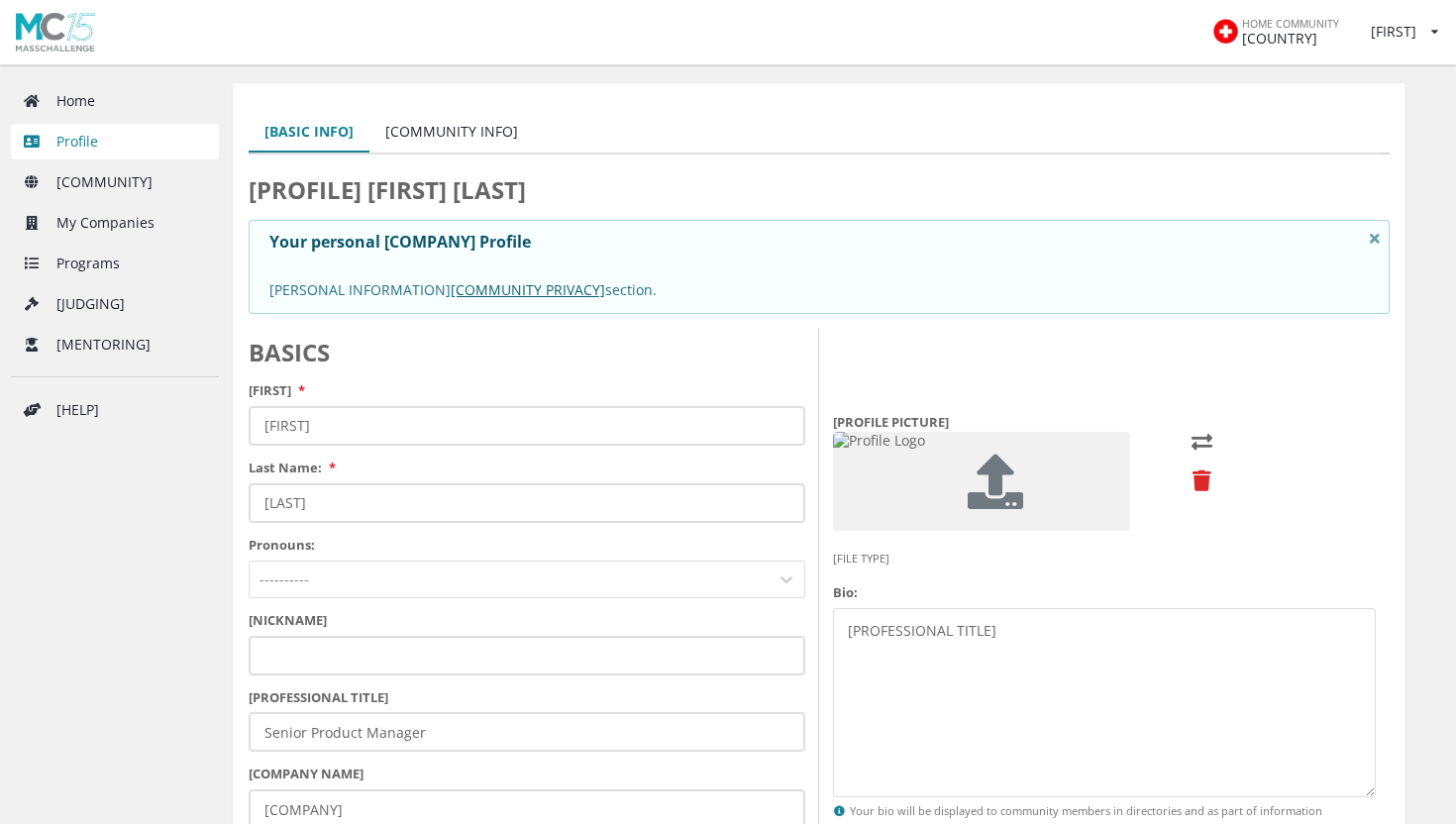 click at bounding box center [995, 481] 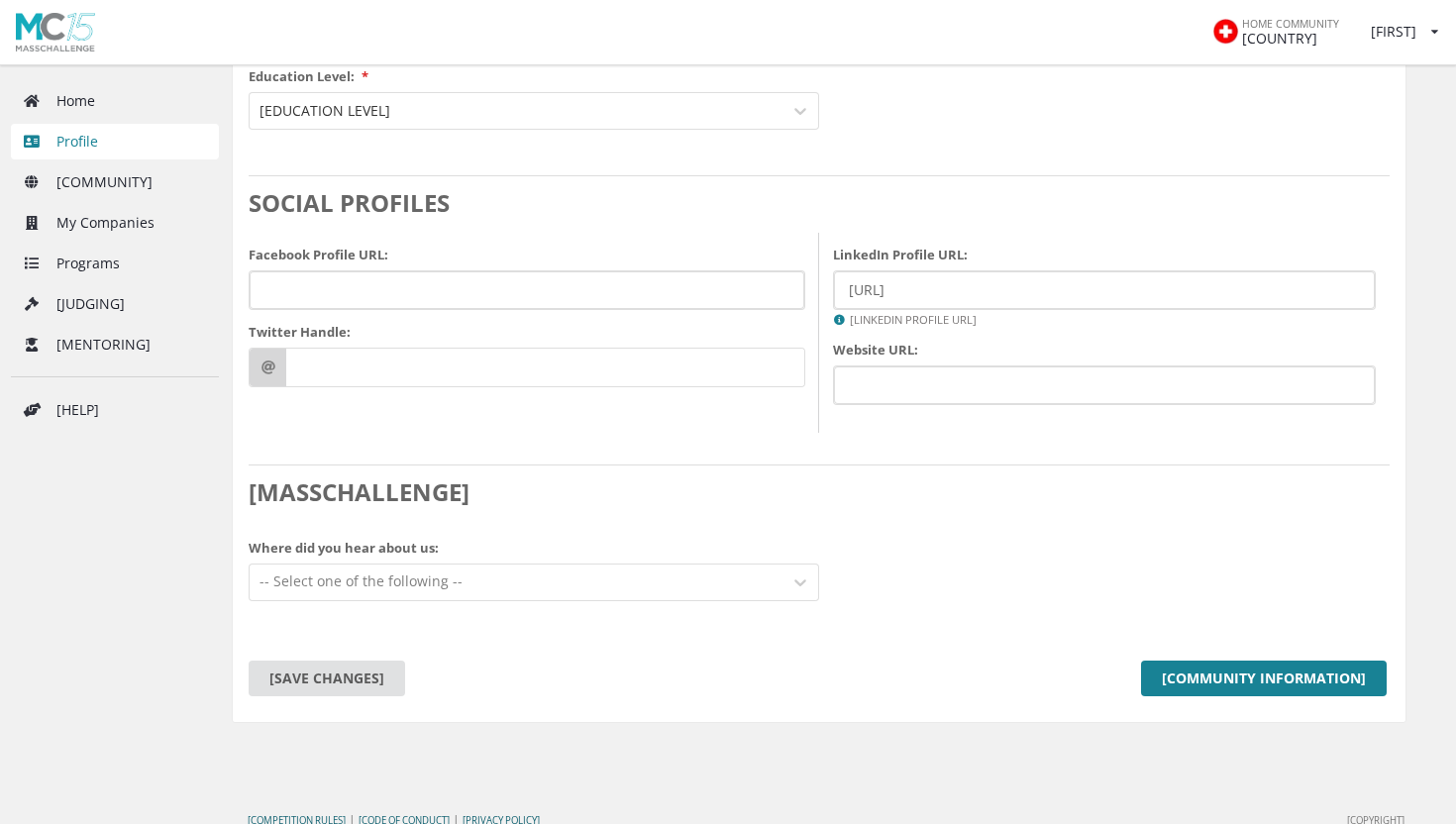 scroll, scrollTop: 2128, scrollLeft: 0, axis: vertical 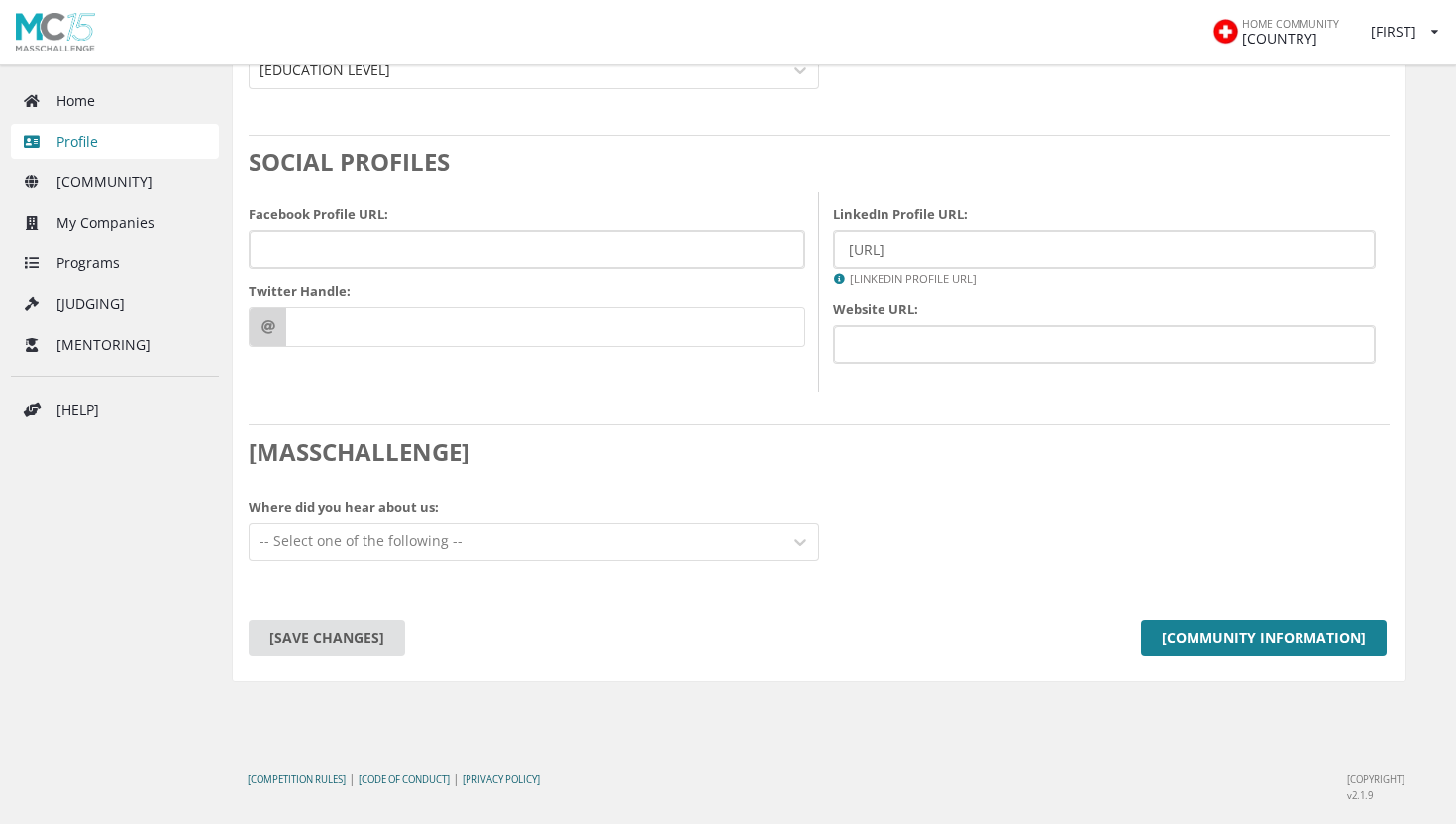 click on "[SAVE CHANGES]" at bounding box center [327, 638] 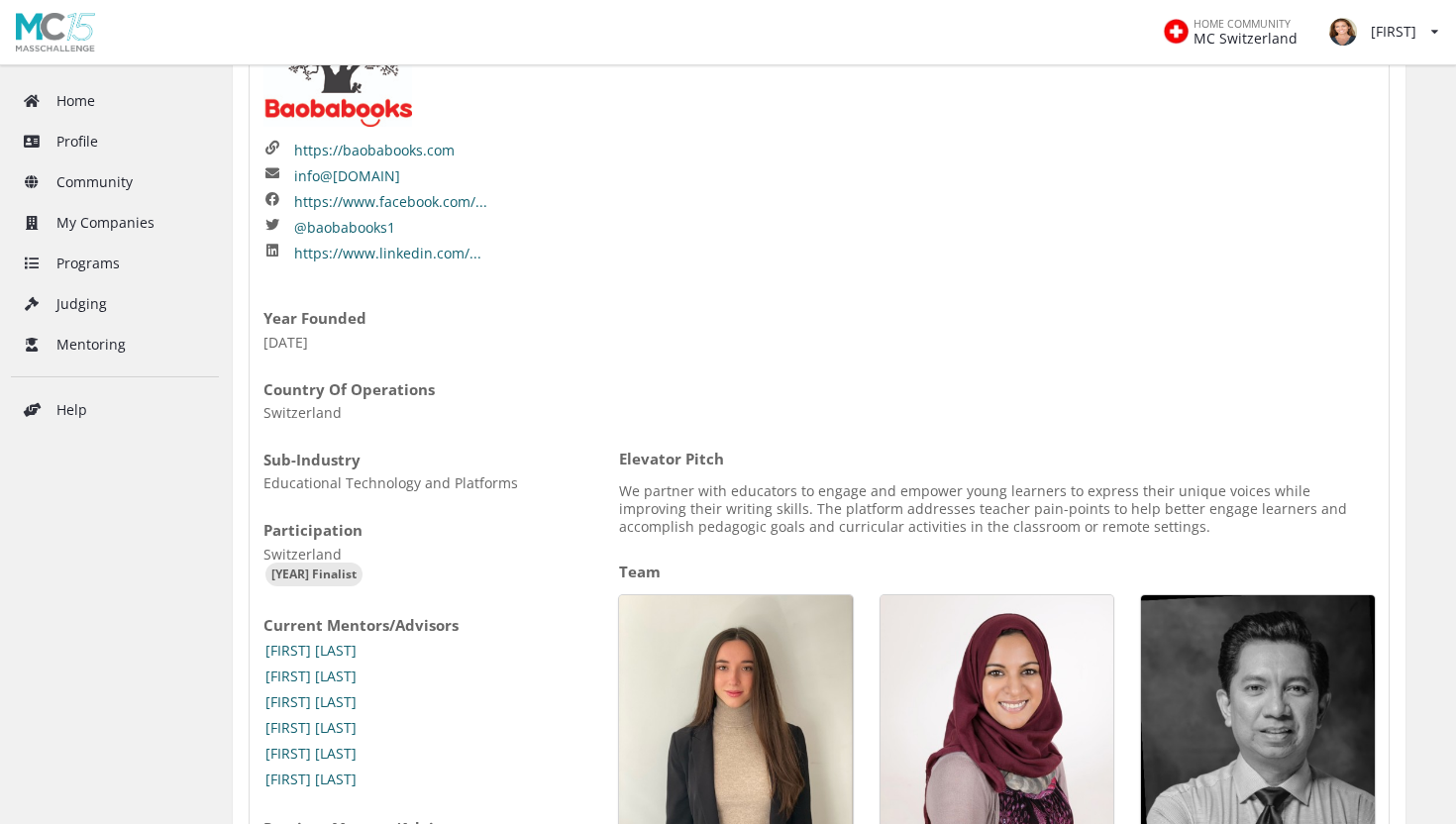 scroll, scrollTop: 259, scrollLeft: 0, axis: vertical 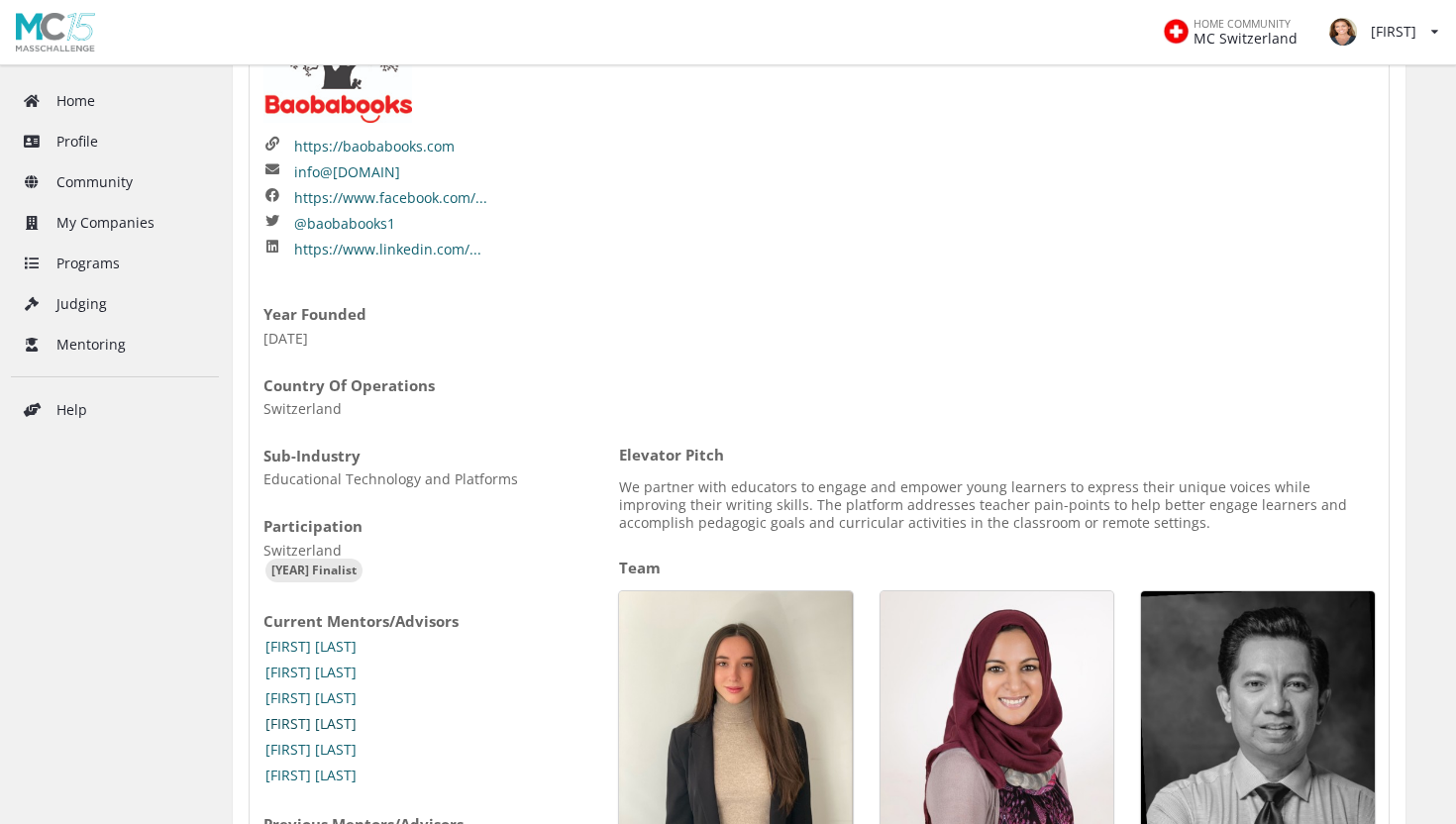 click on "[FIRST] [LAST]" at bounding box center (311, 724) 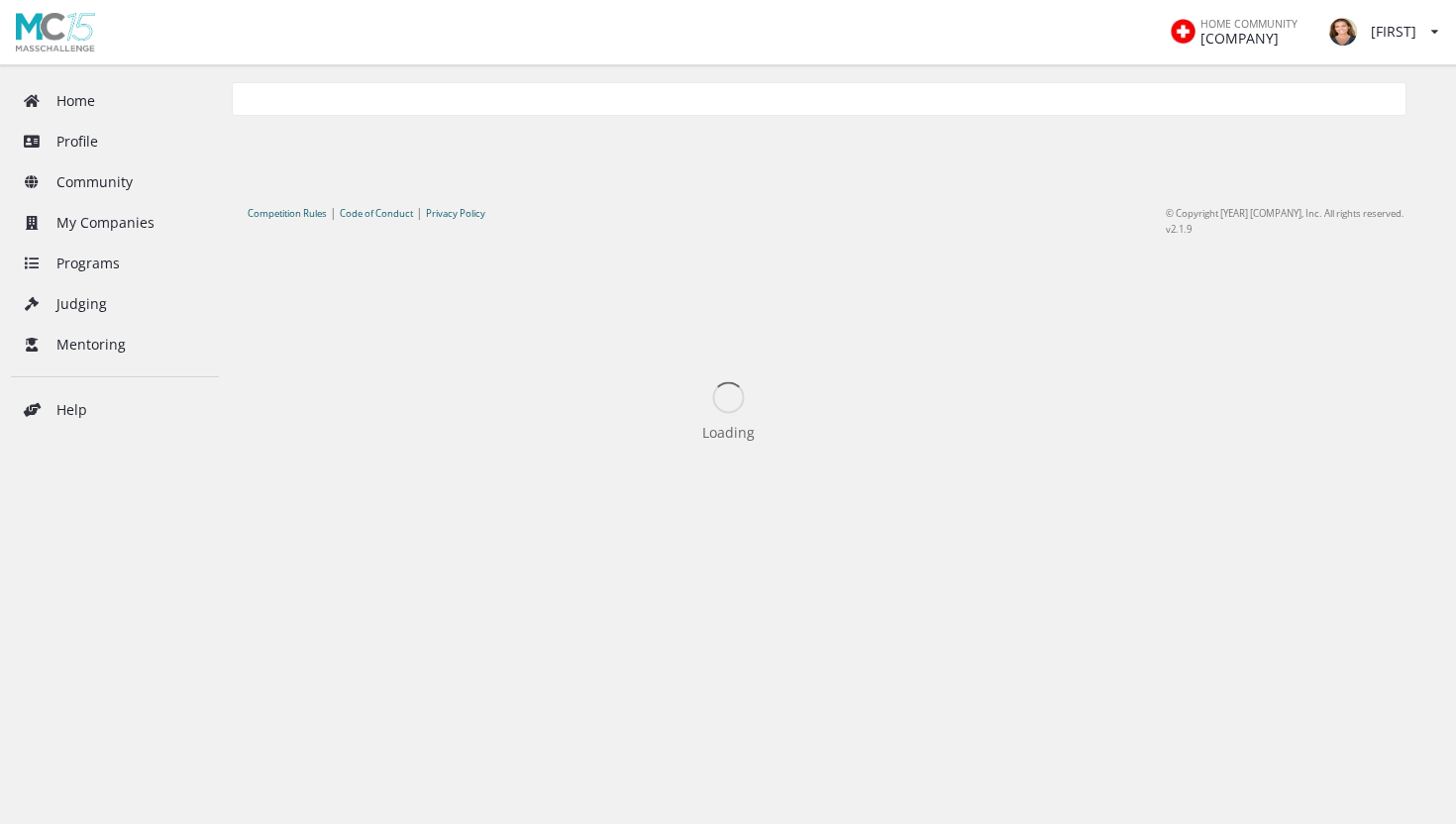 scroll, scrollTop: 0, scrollLeft: 0, axis: both 